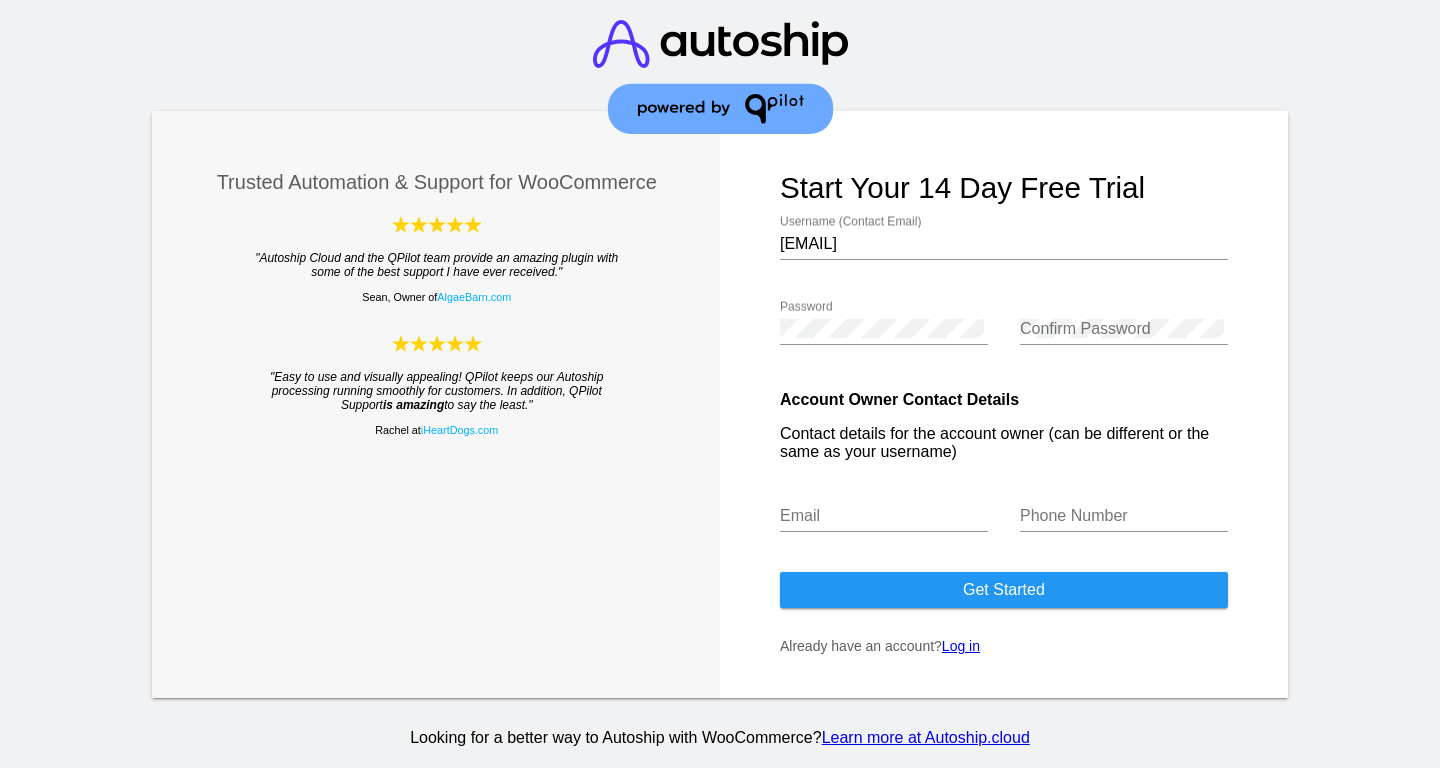 scroll, scrollTop: 0, scrollLeft: 0, axis: both 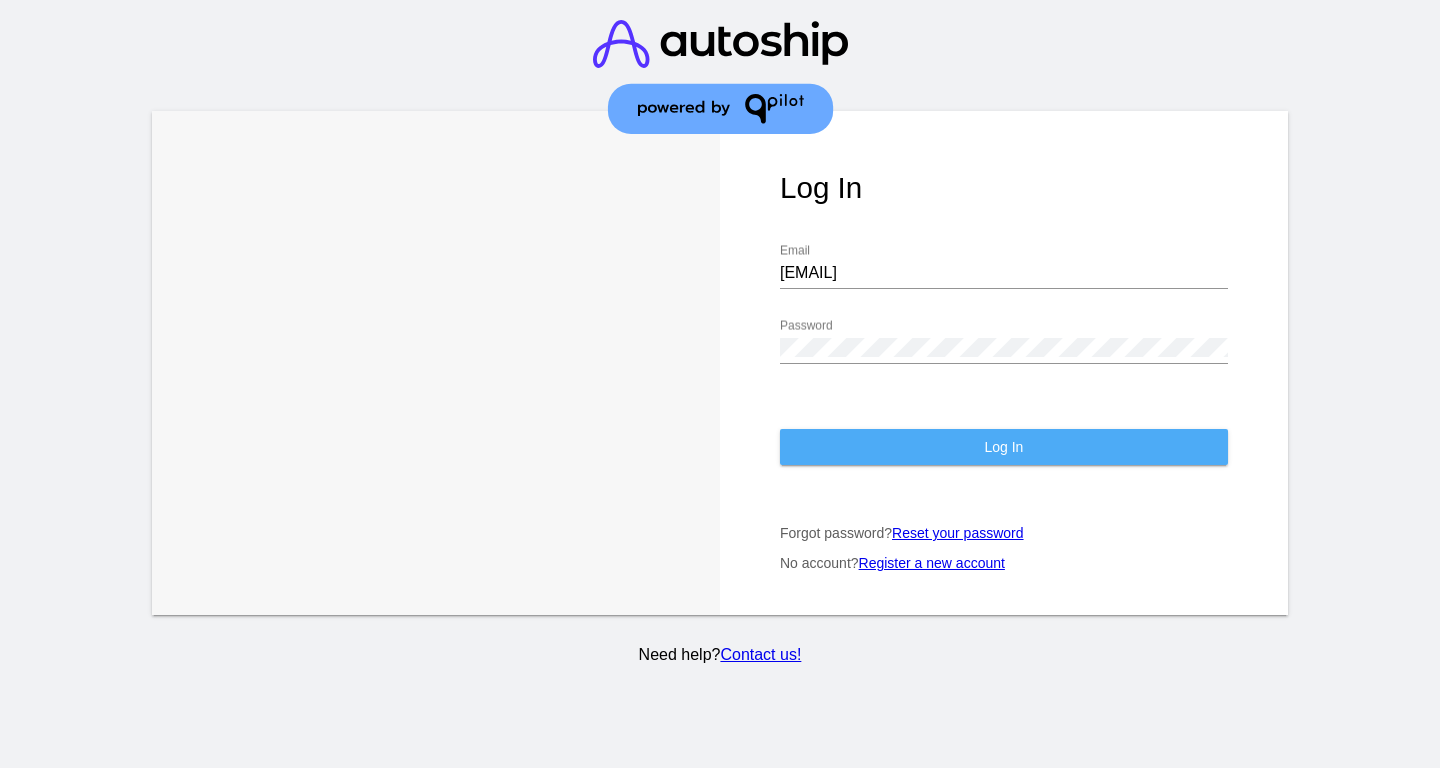 click on "Log In" 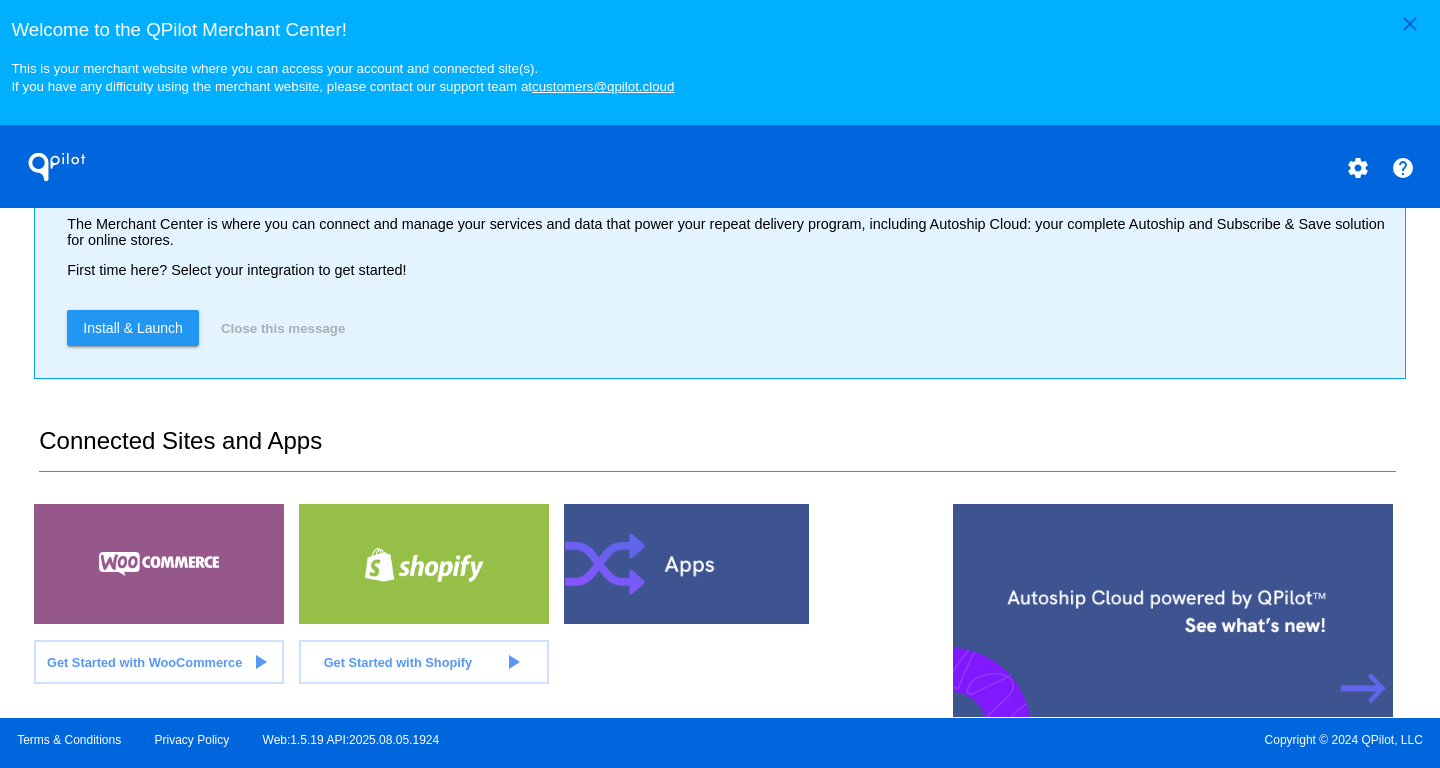 scroll, scrollTop: 122, scrollLeft: 0, axis: vertical 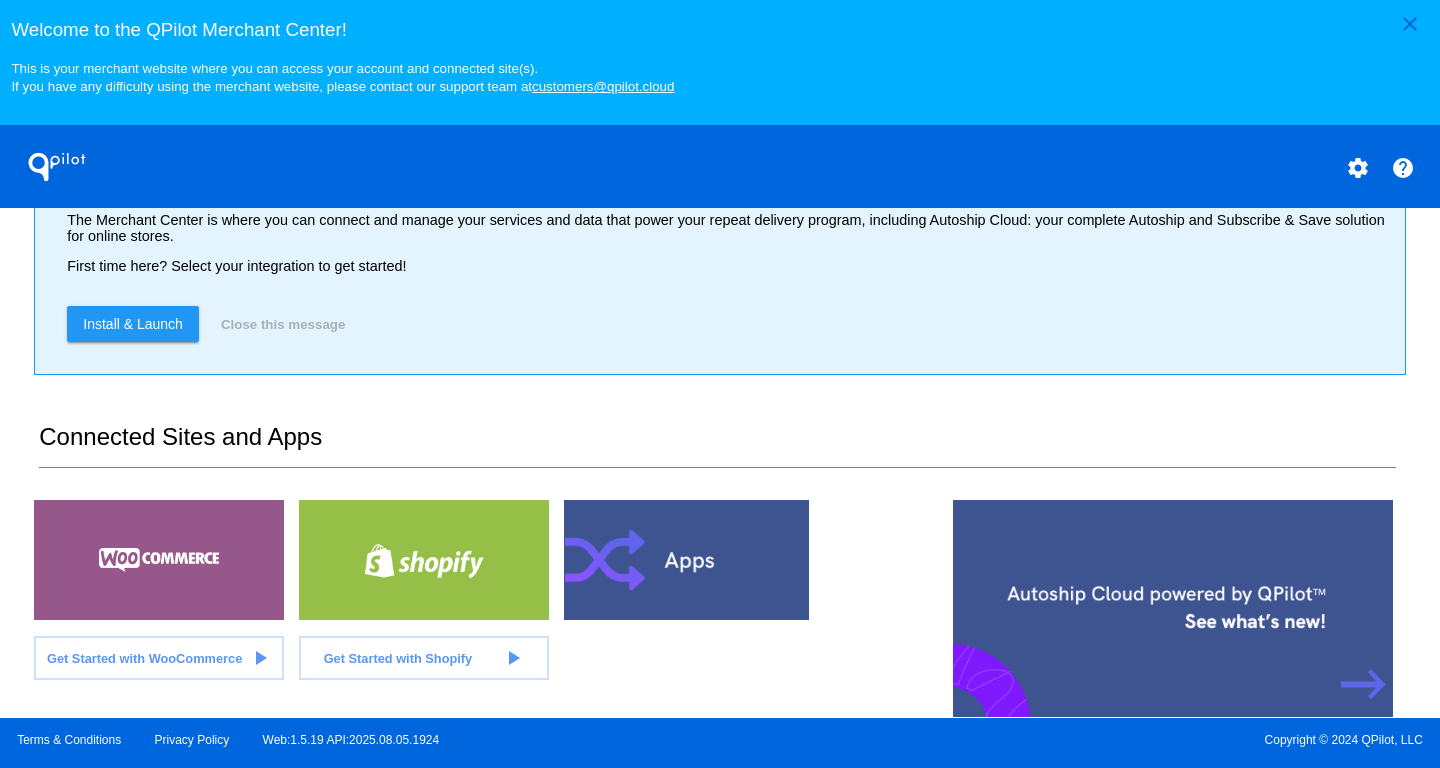 click on "close
Welcome to the QPilot Merchant Center!
This is your merchant website where you can access your account and connected site(s).
If you have any difficulty using the merchant website, please contact our support team at  [EMAIL]
QPilot
settings
help
Welcome to your Merchant Center!
The Merchant Center is where you can connect and manage your services and data that power your repeat delivery program, including Autoship Cloud:
your complete Autoship and Subscribe & Save solution for online stores." at bounding box center [720, 359] 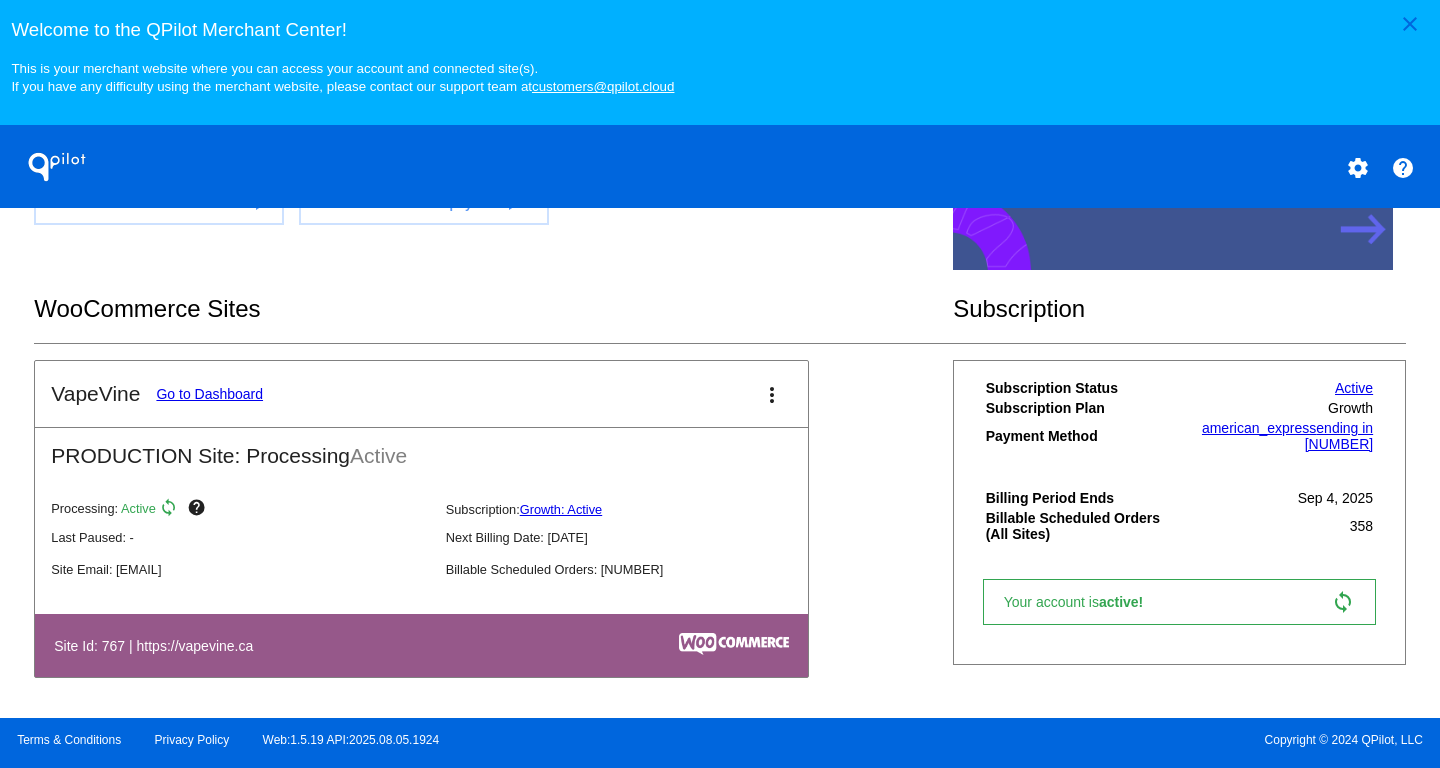 click on "Go to Dashboard" at bounding box center (209, 394) 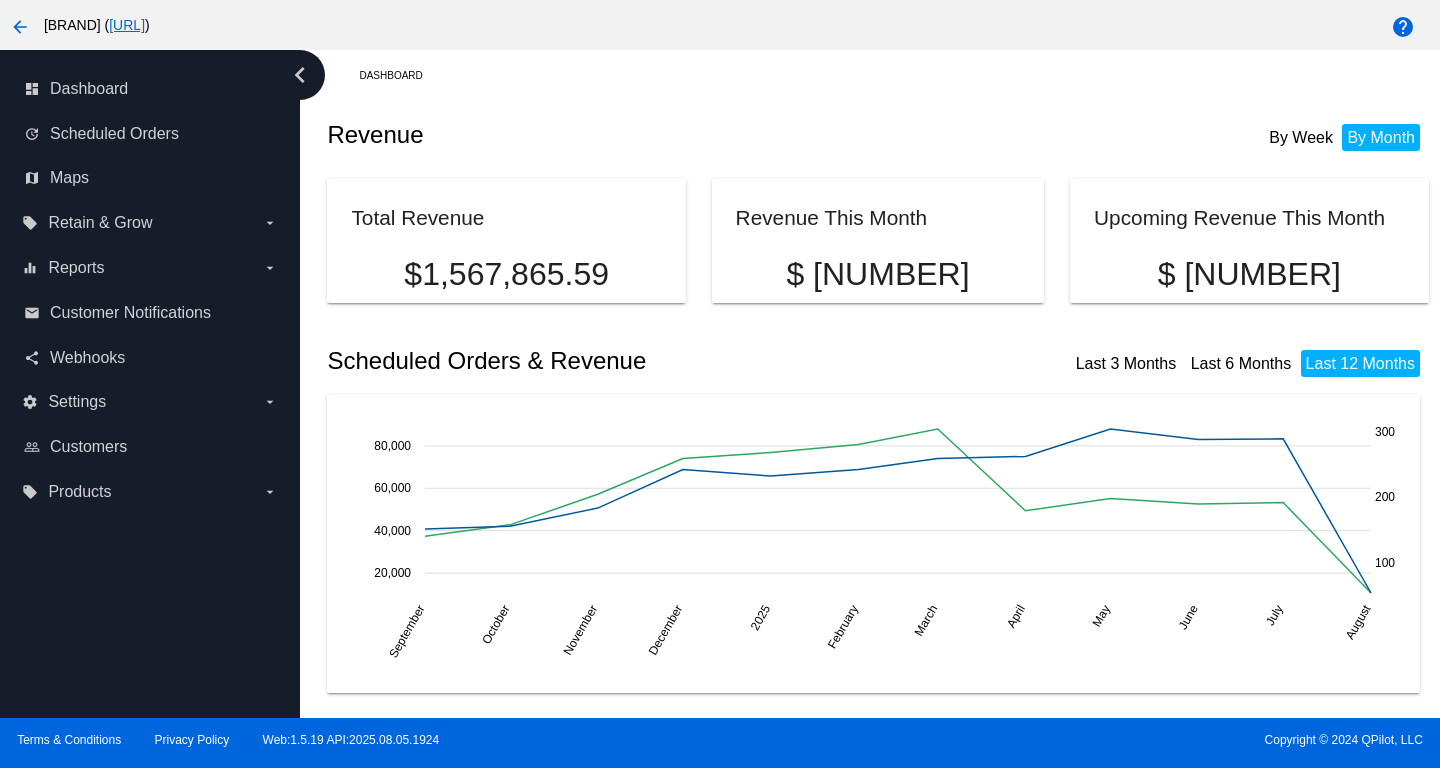 scroll, scrollTop: 0, scrollLeft: 0, axis: both 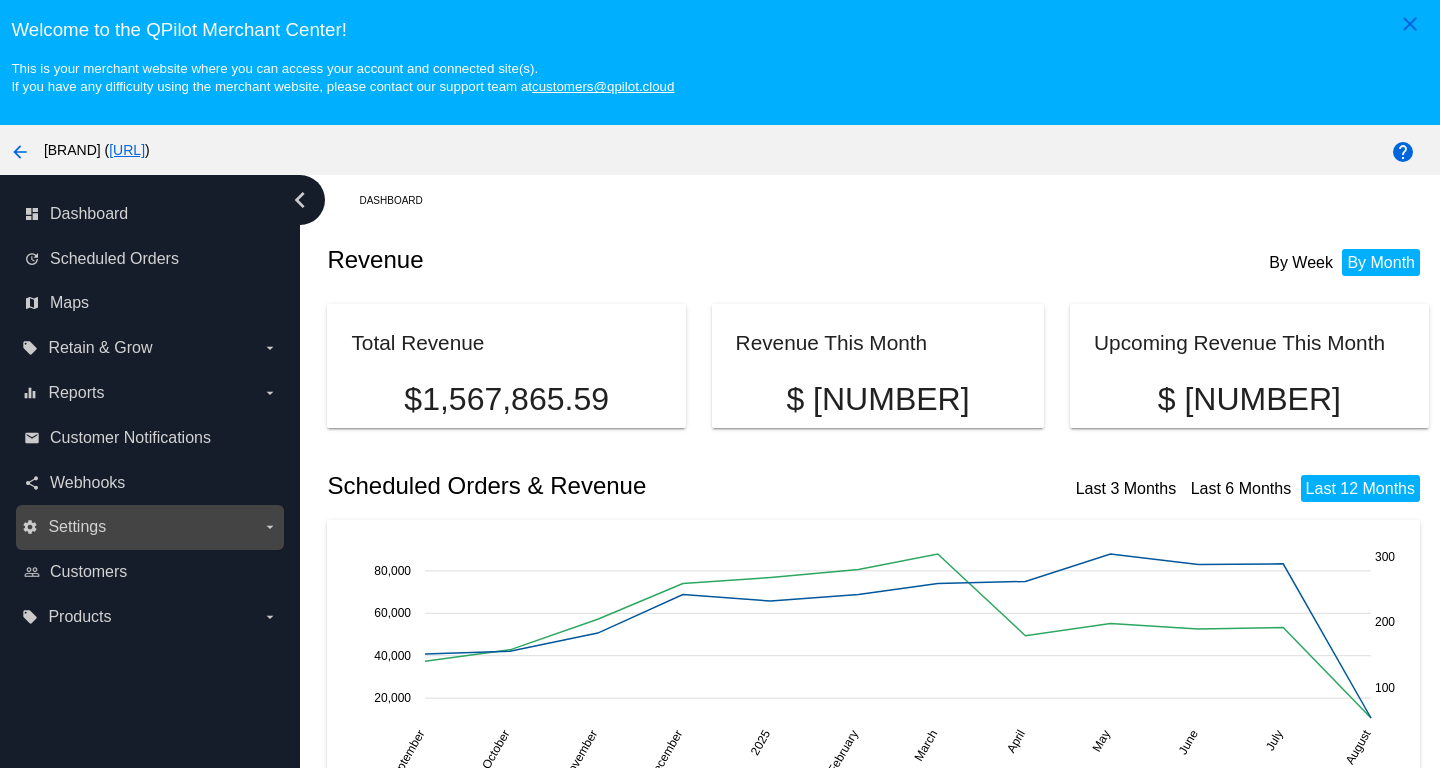 click on "Settings" at bounding box center [77, 527] 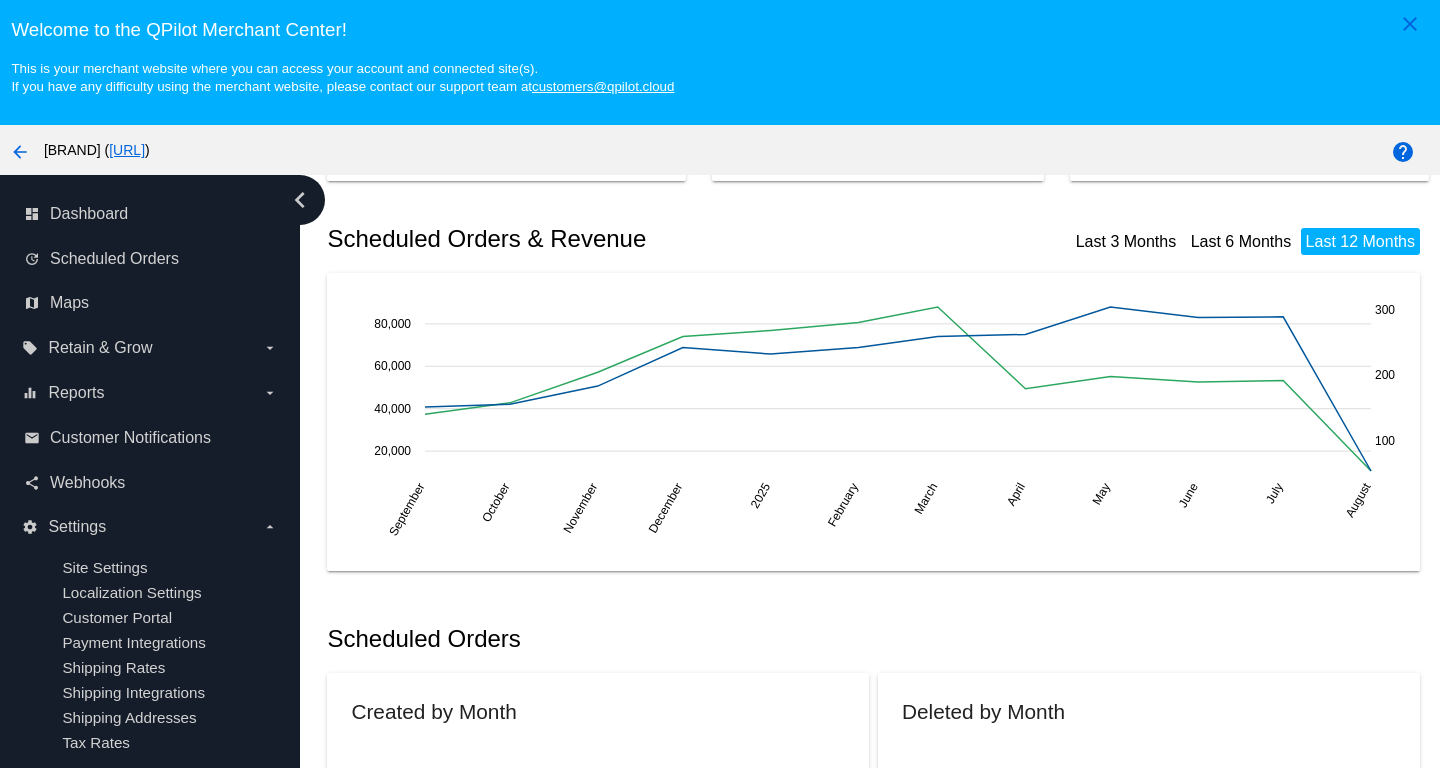 scroll, scrollTop: 364, scrollLeft: 0, axis: vertical 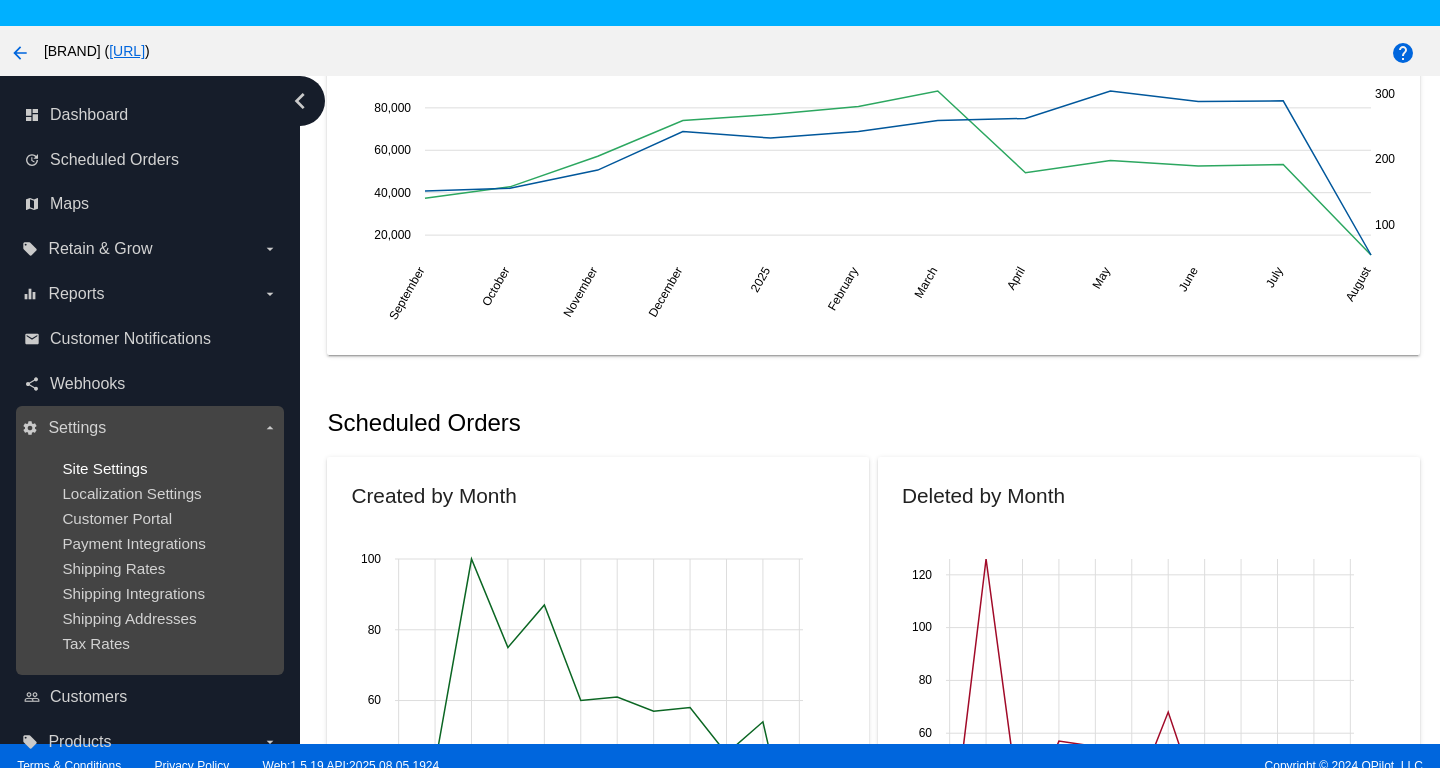 click on "Site Settings" at bounding box center [104, 468] 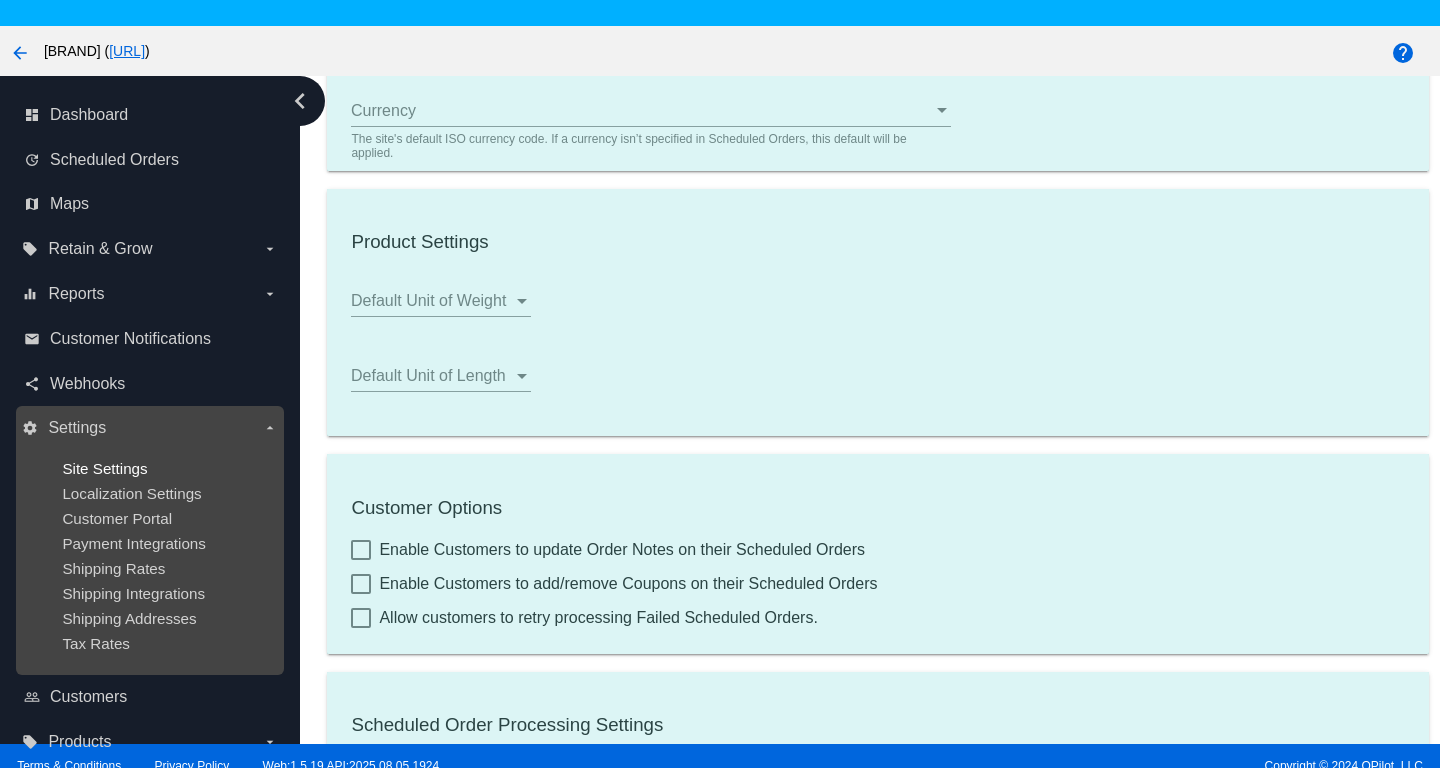 type on "[POSTAL CODE]" 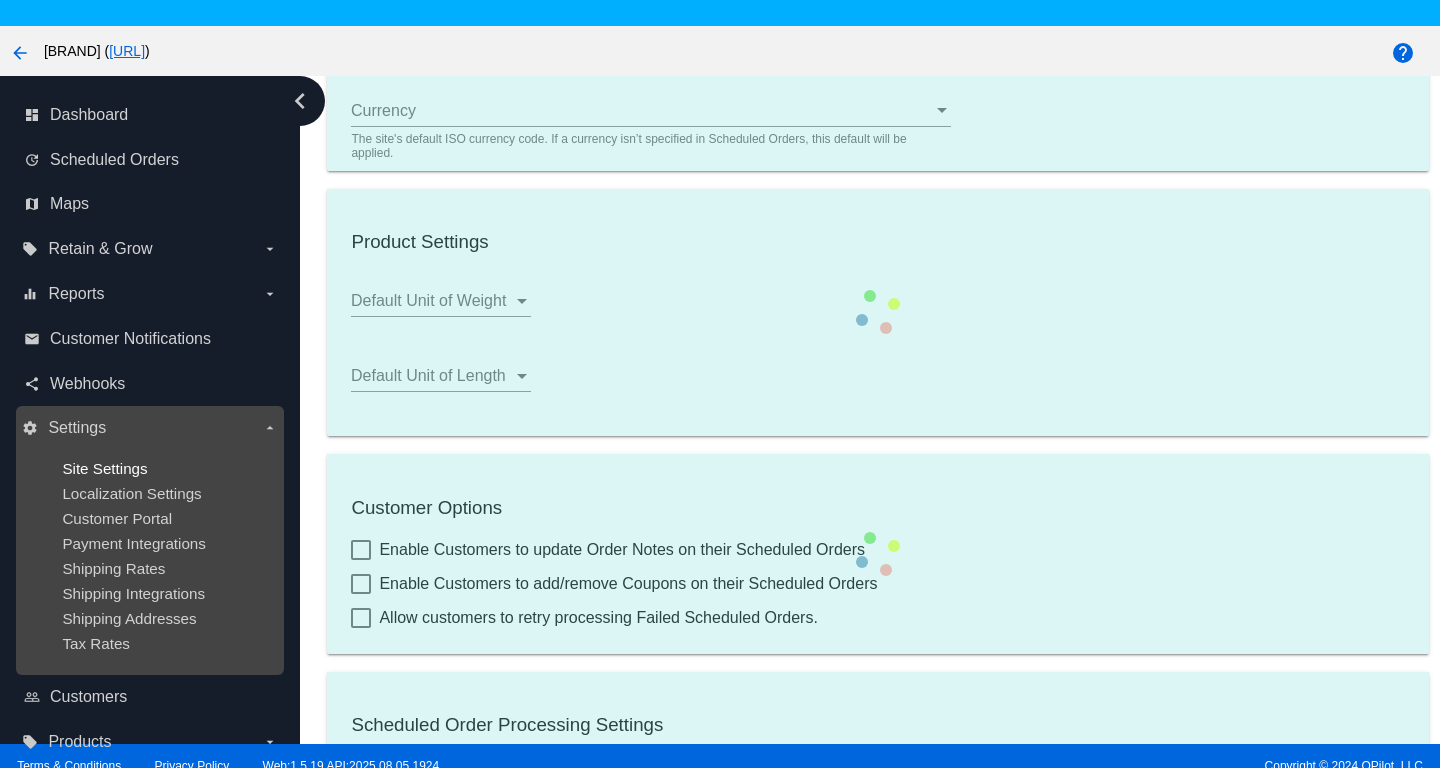 checkbox on "true" 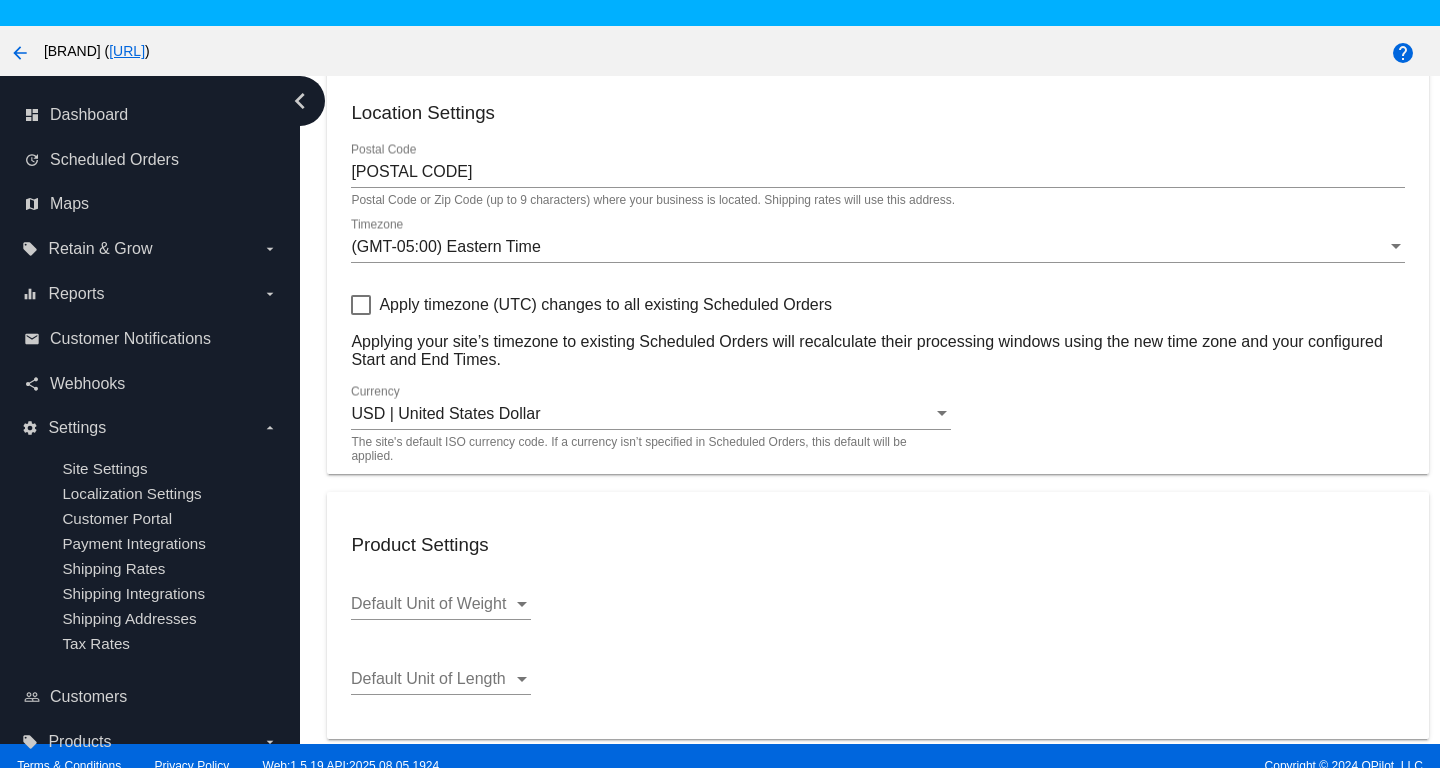 scroll, scrollTop: 128, scrollLeft: 0, axis: vertical 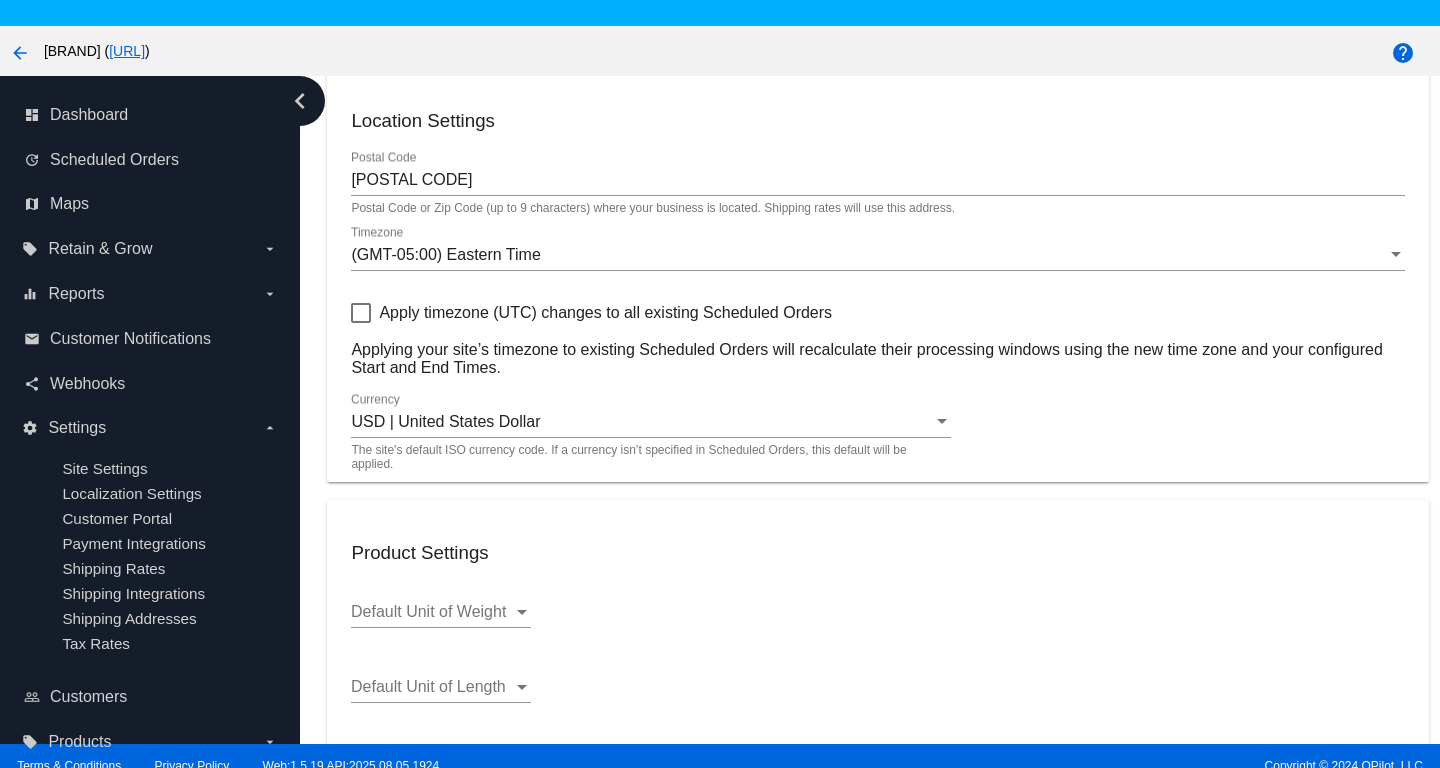 click on "USD | United States Dollar
Currency" 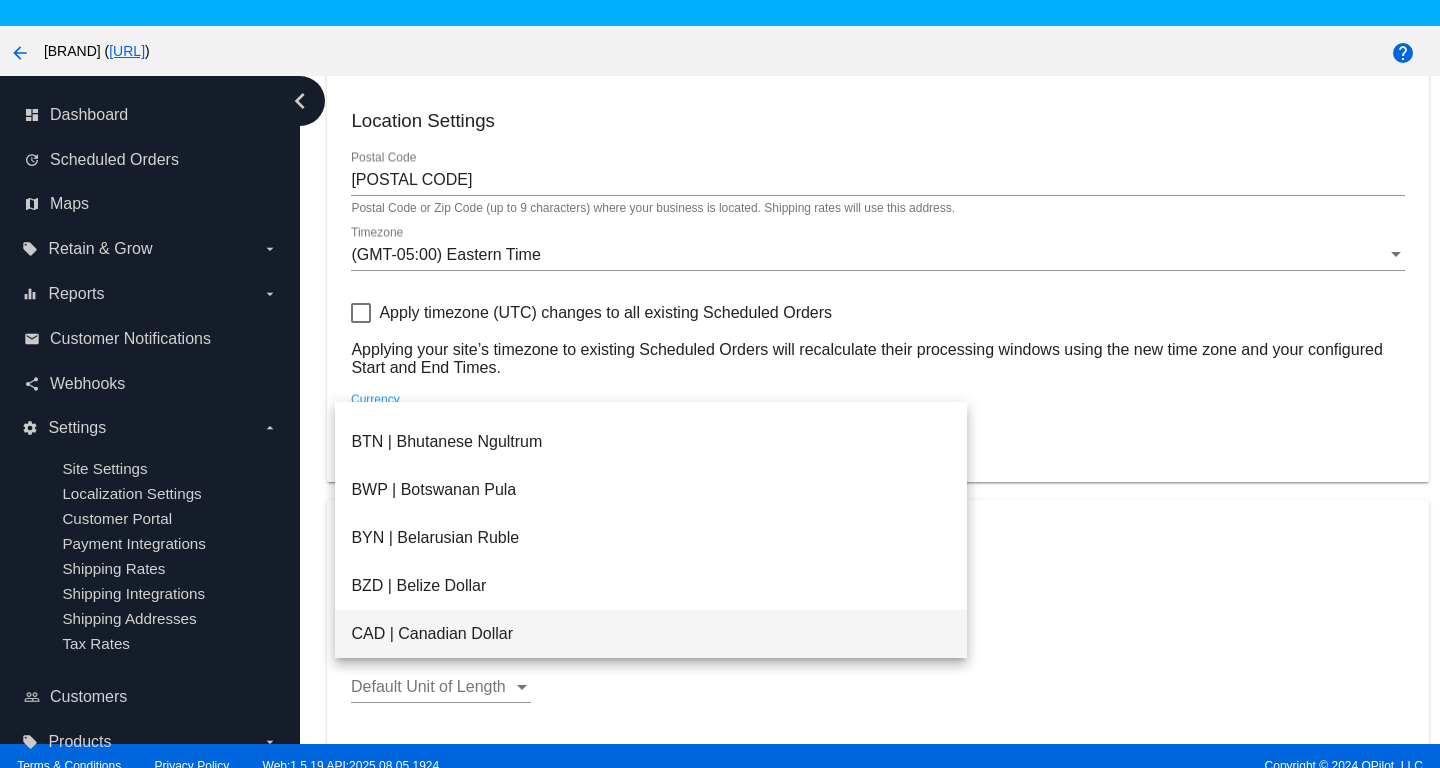 scroll, scrollTop: 48, scrollLeft: 0, axis: vertical 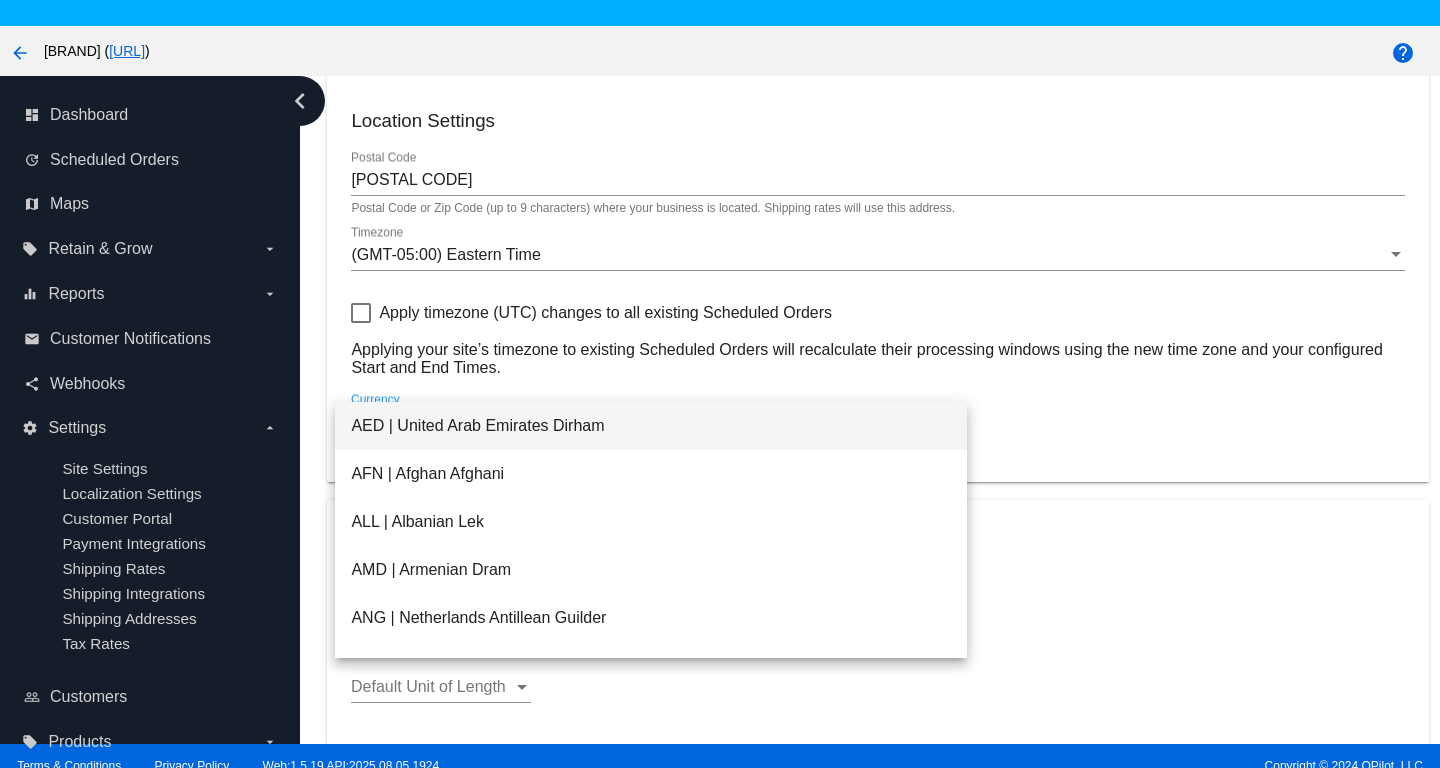 click at bounding box center (720, 384) 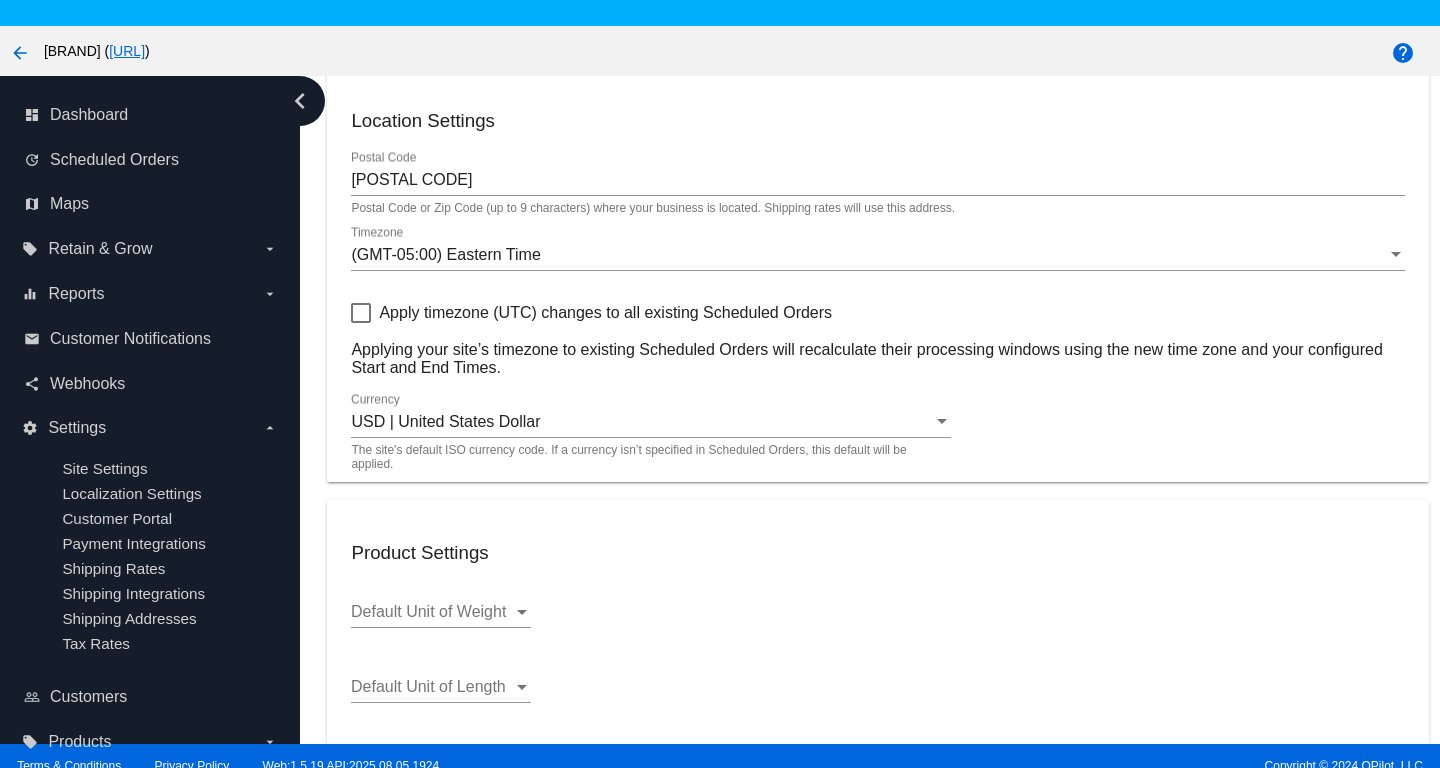 click on "USD | United States Dollar" at bounding box center [445, 421] 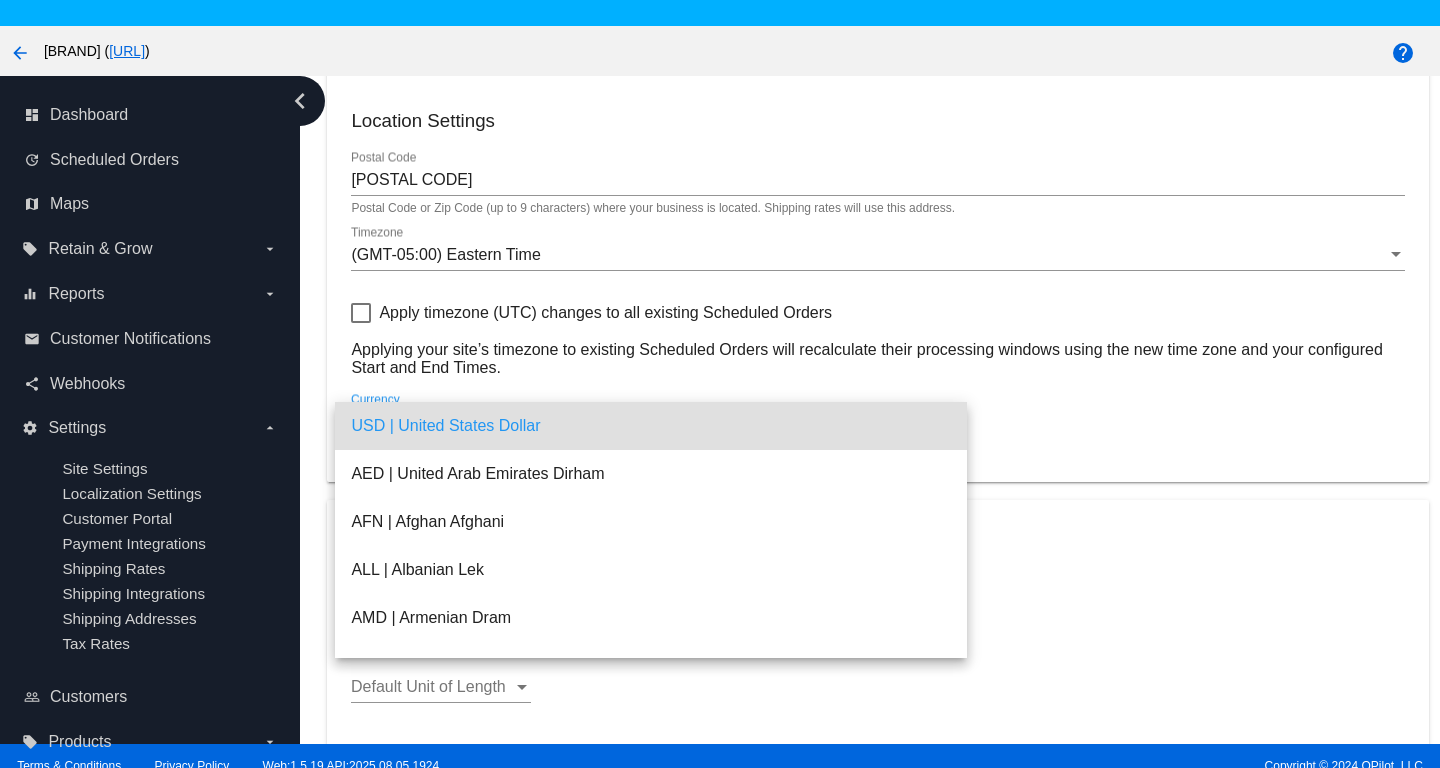 scroll, scrollTop: 1088, scrollLeft: 0, axis: vertical 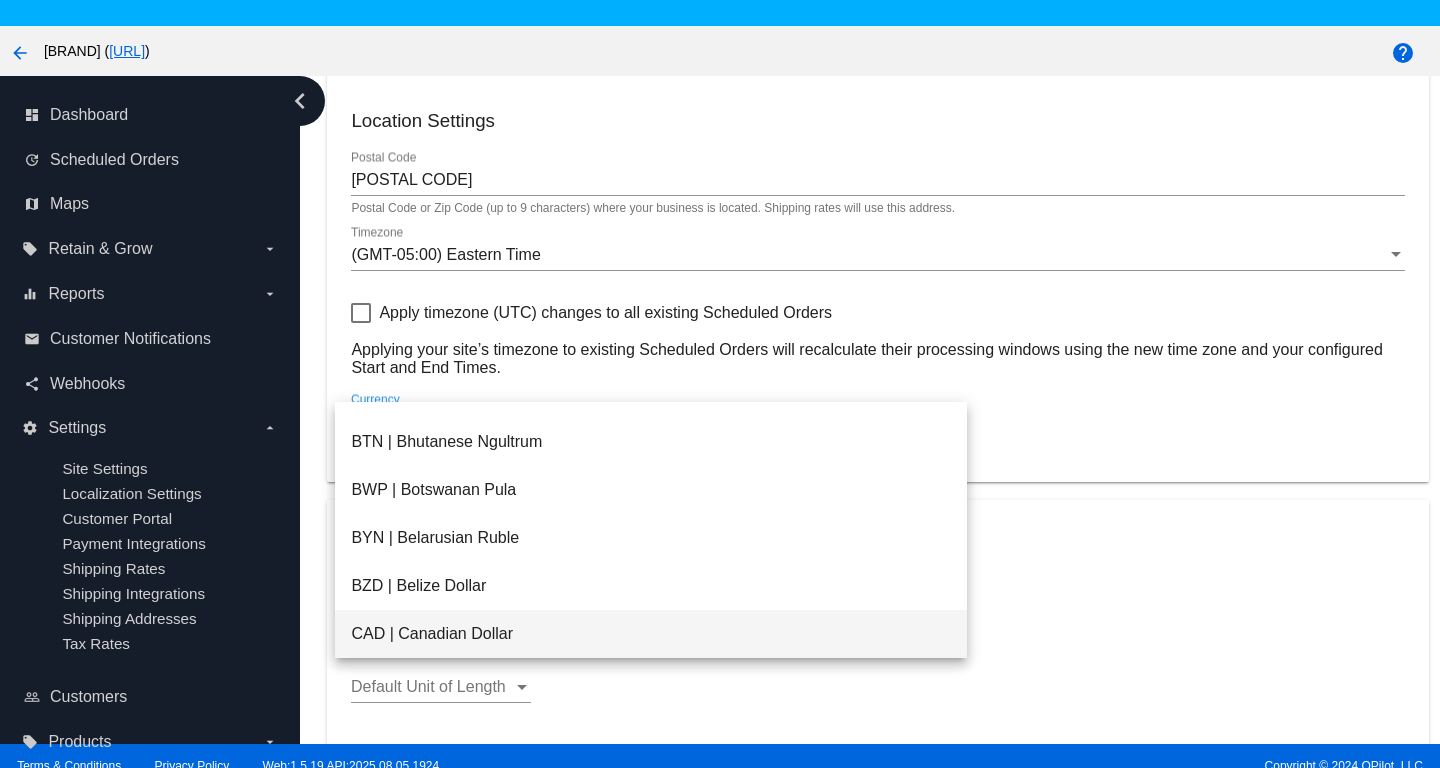click on "CAD | Canadian Dollar" at bounding box center [651, 634] 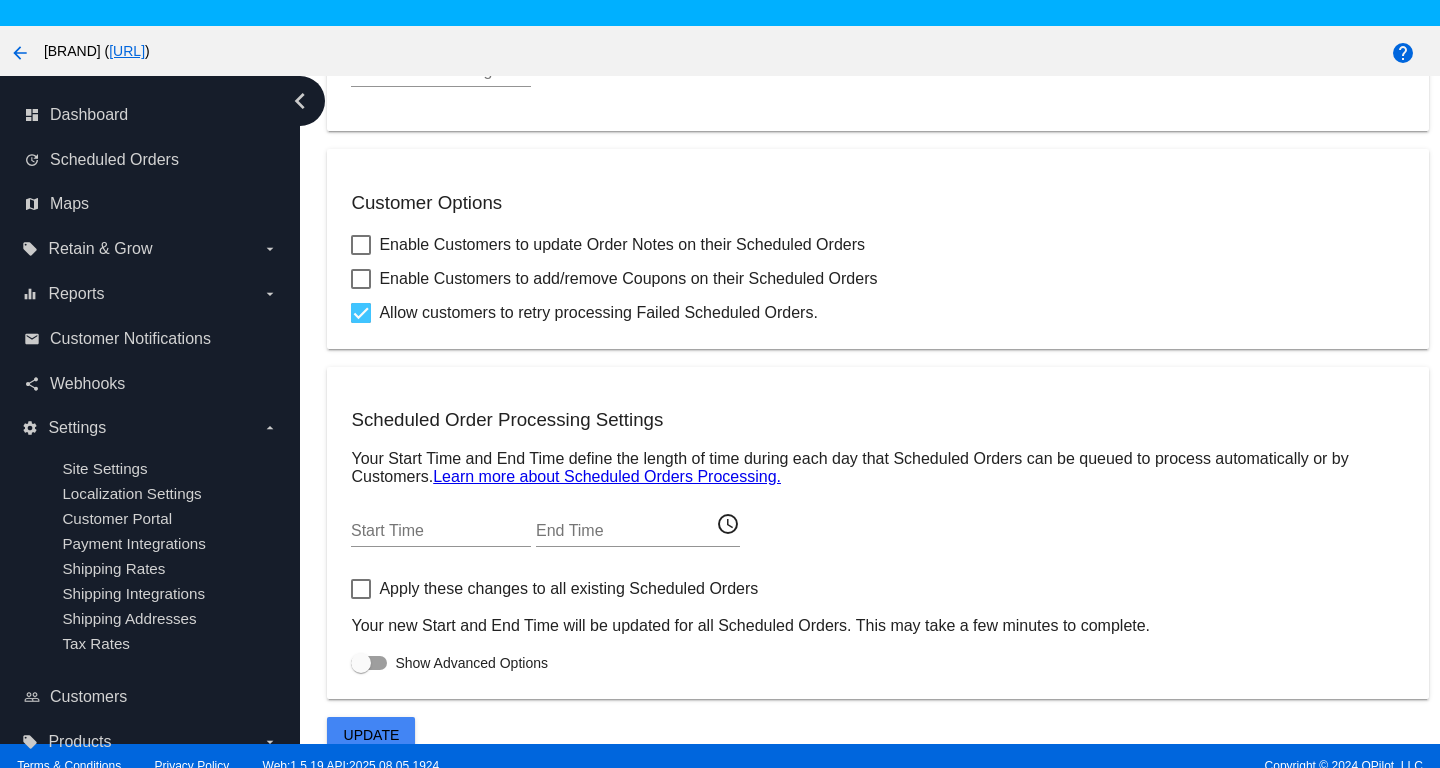 scroll, scrollTop: 765, scrollLeft: 0, axis: vertical 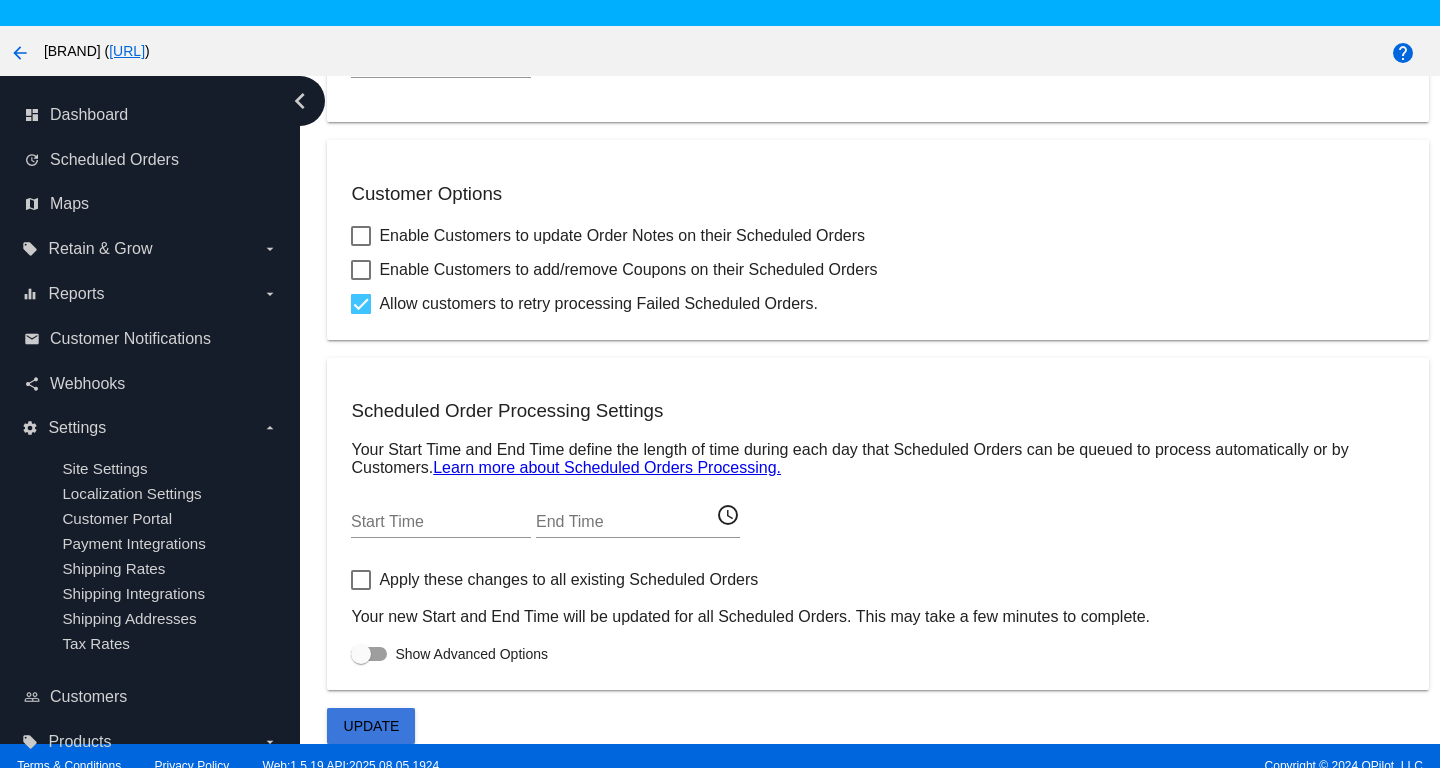 click on "Update" 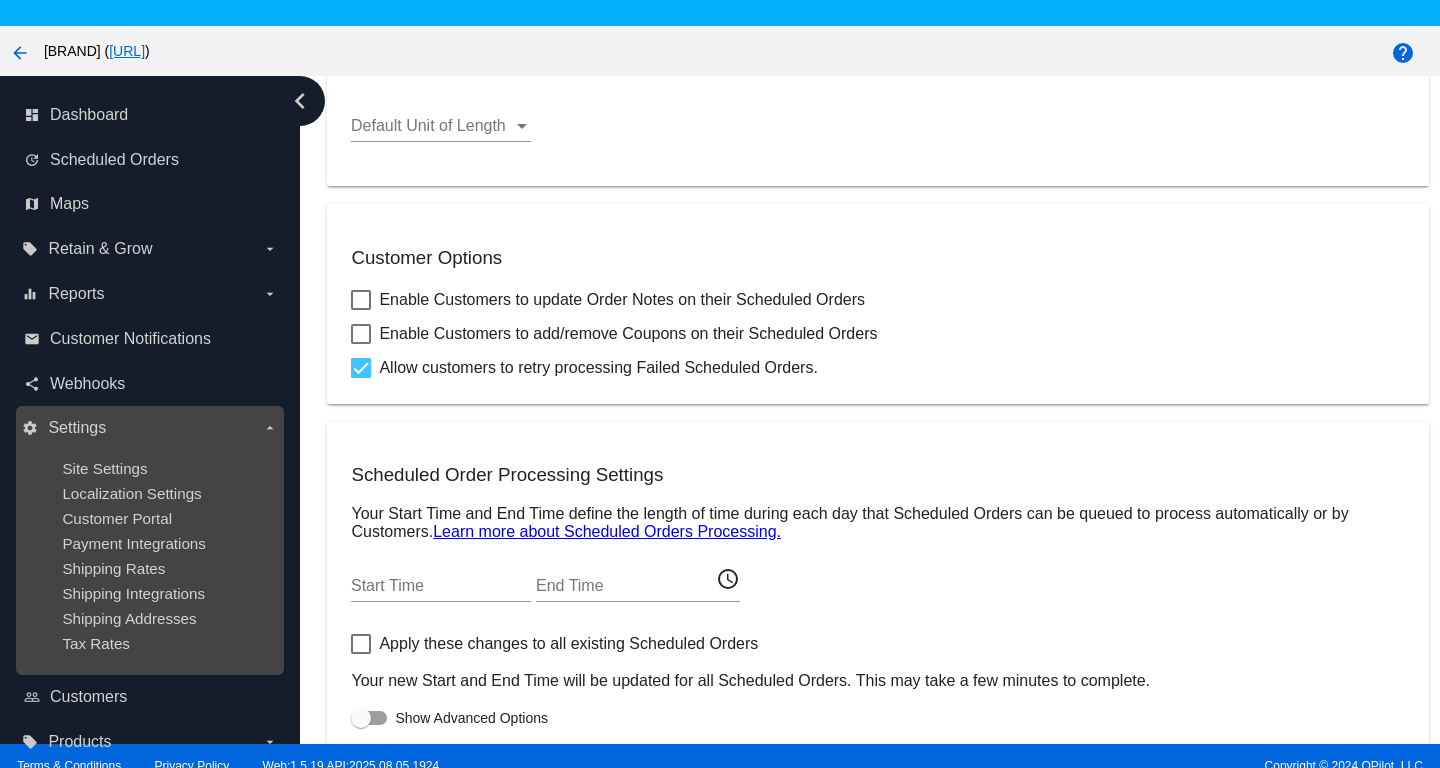 scroll, scrollTop: 765, scrollLeft: 0, axis: vertical 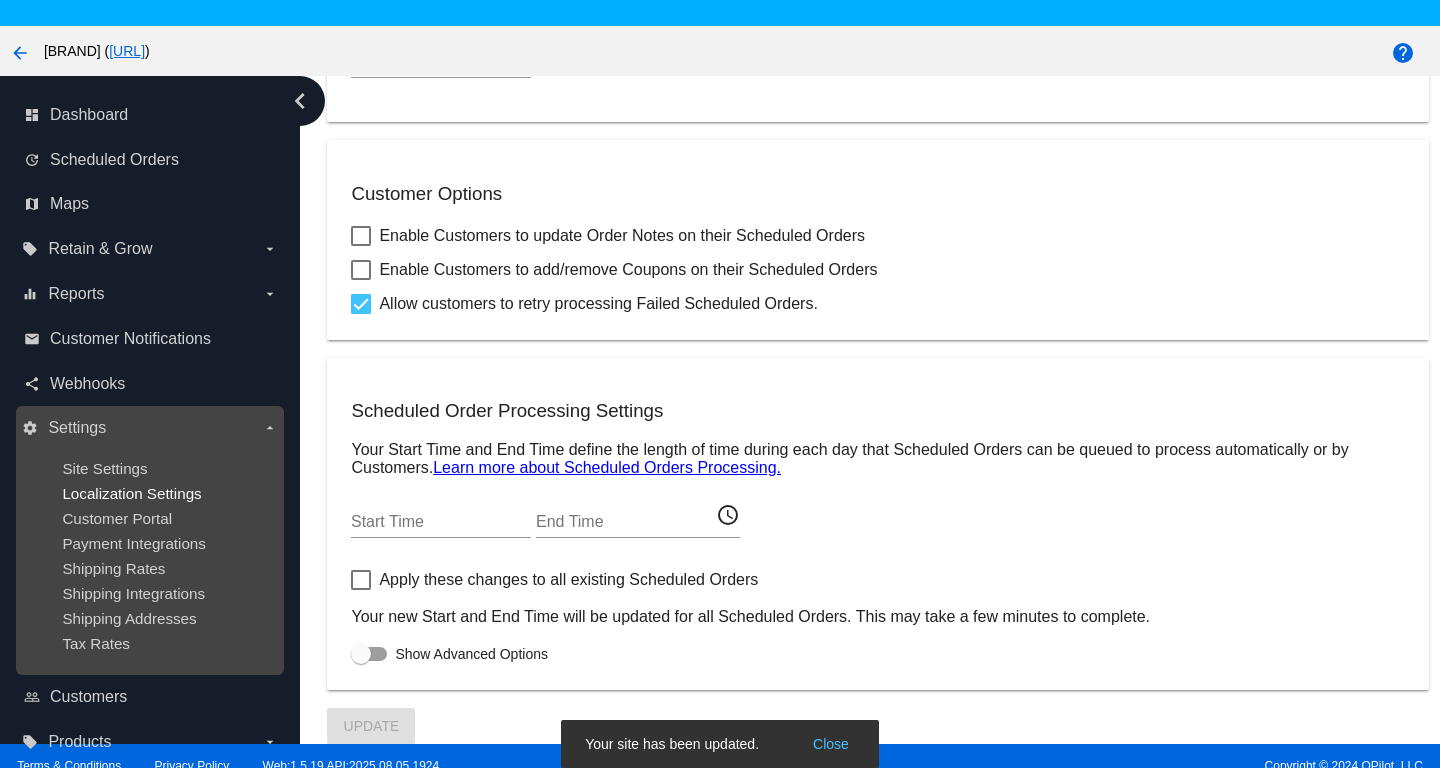 click on "Localization Settings" at bounding box center (131, 493) 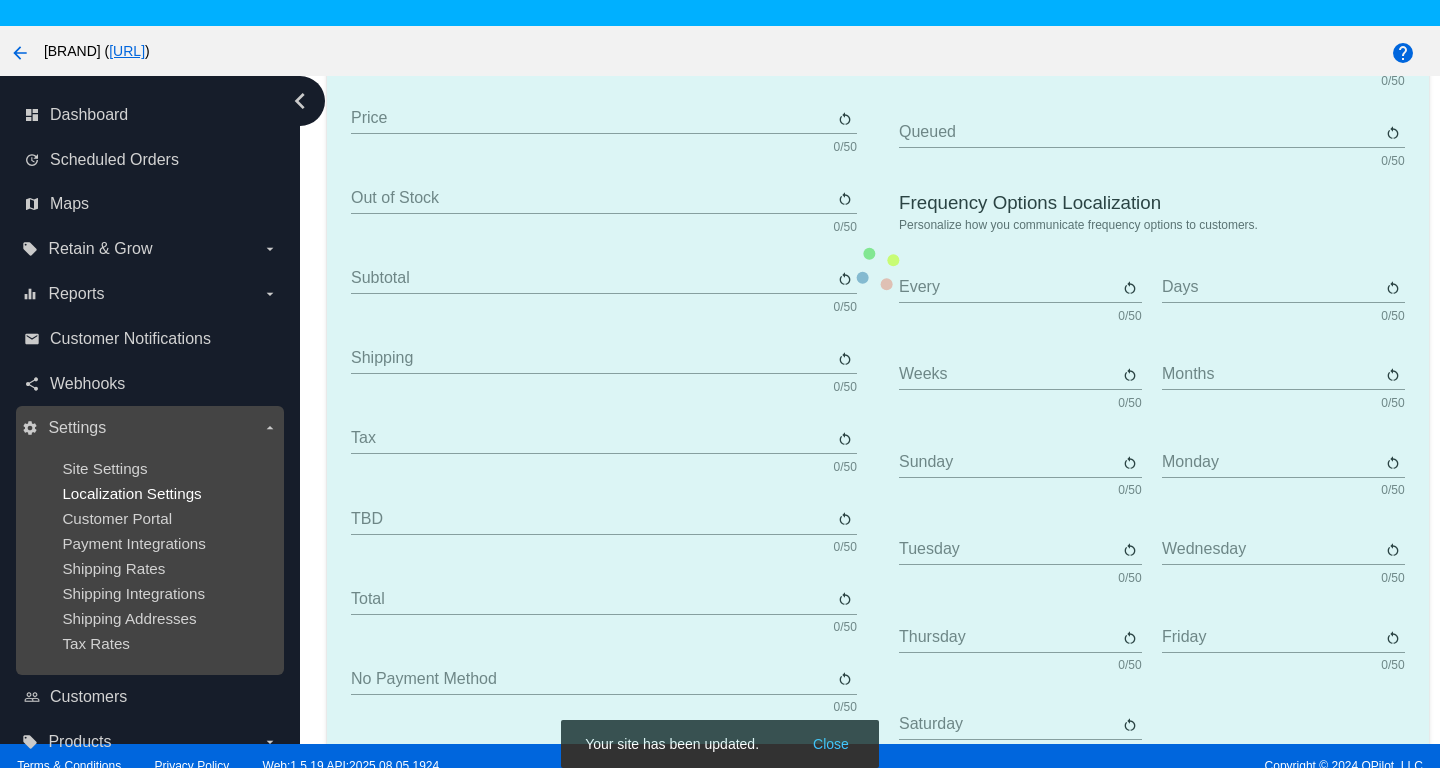 type on "Scheduled Order" 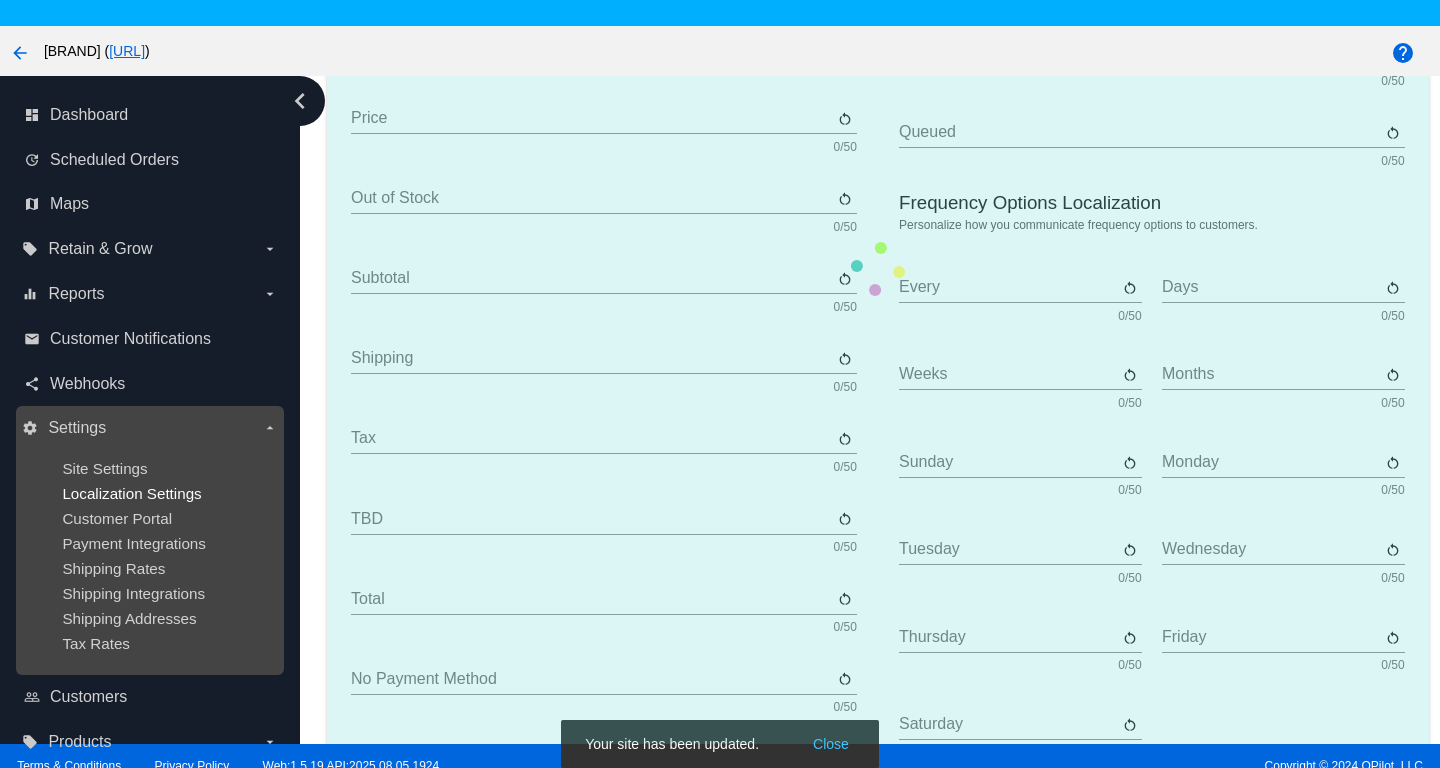 type on "Shipping address" 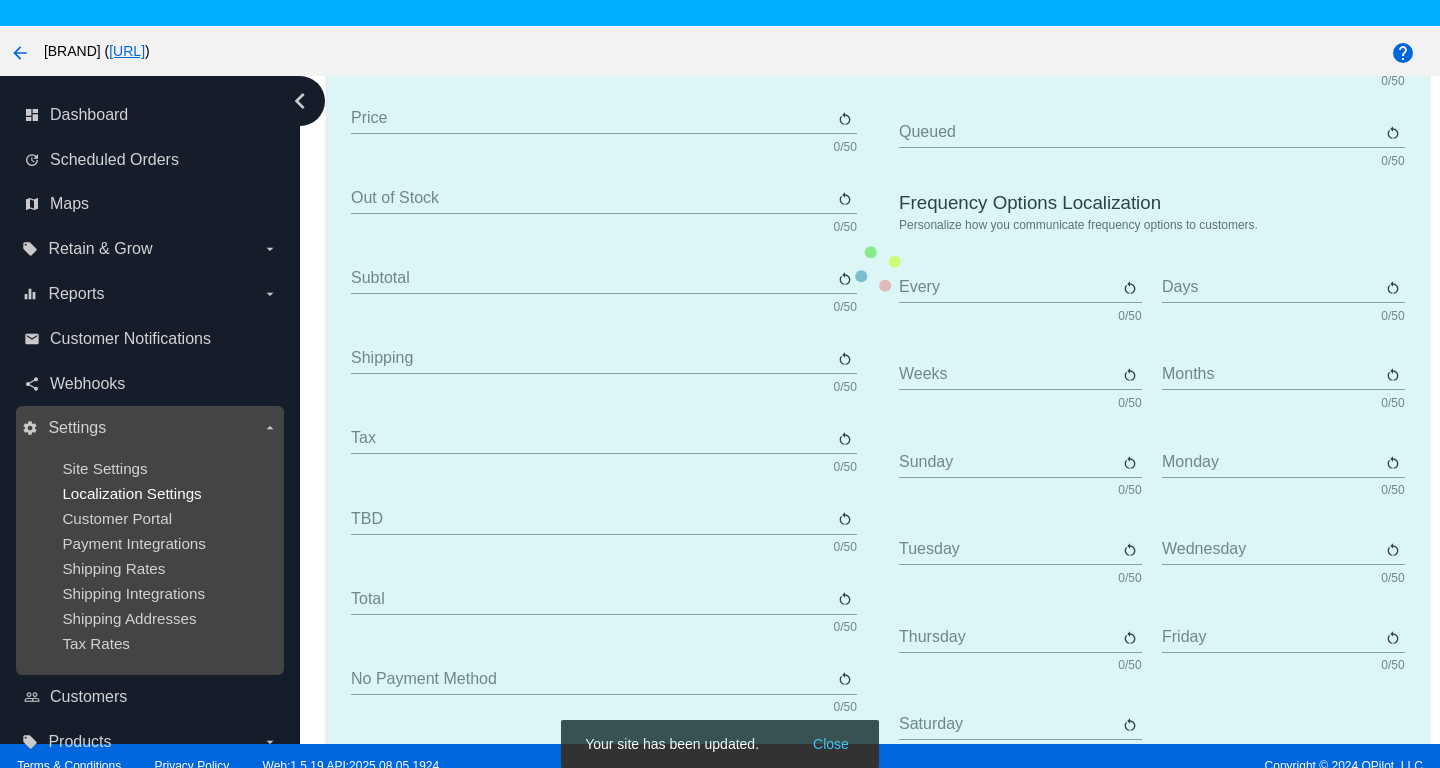 type on "Frequency" 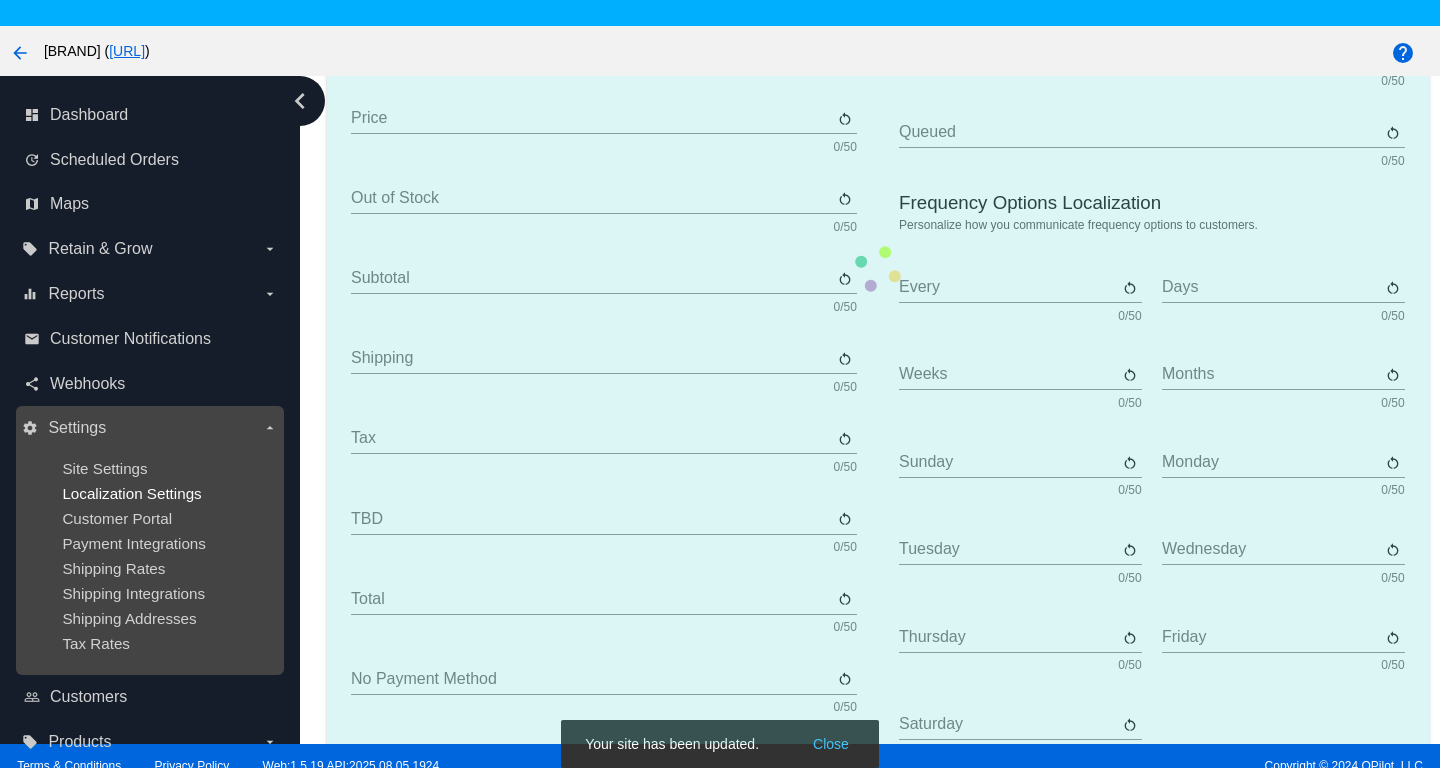 type on "Next occurrence" 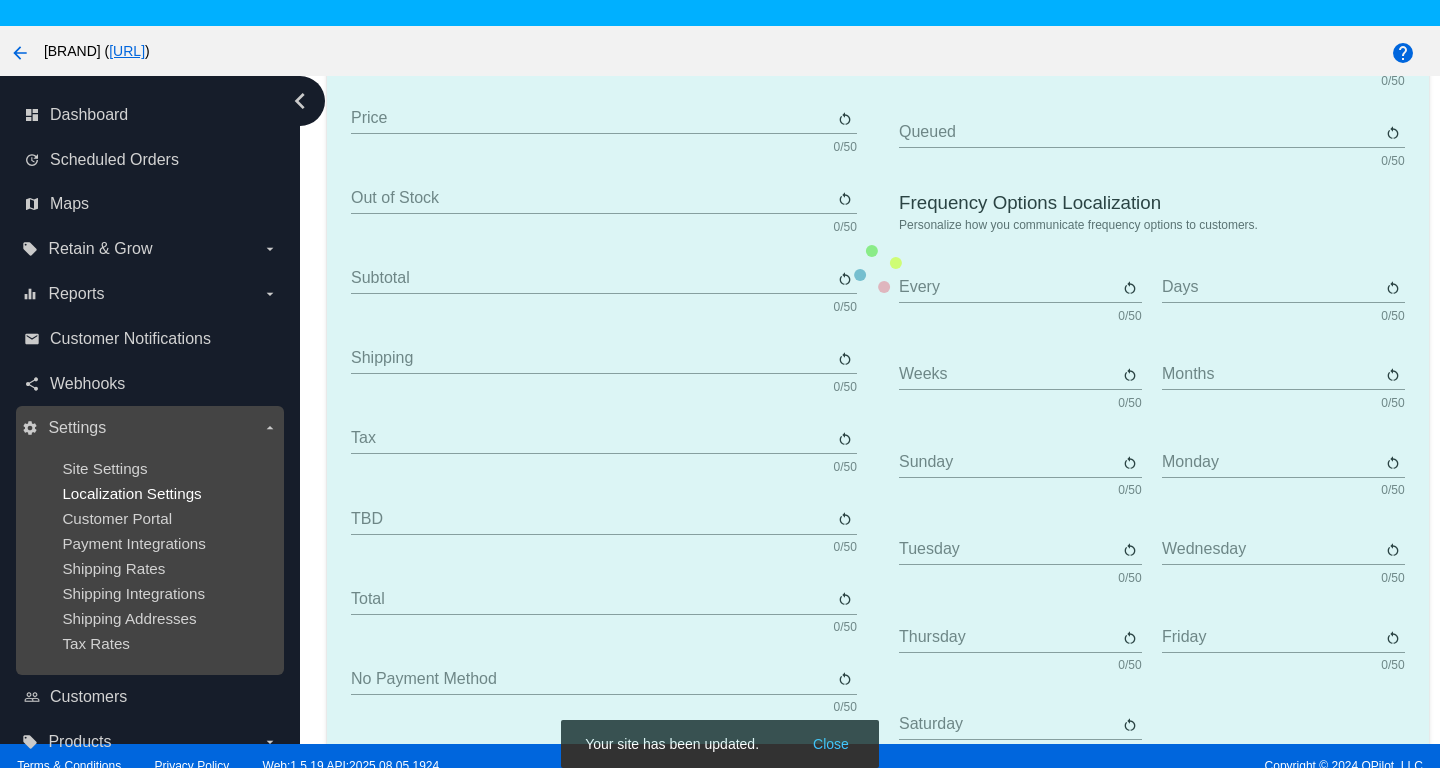 type on "Payment method" 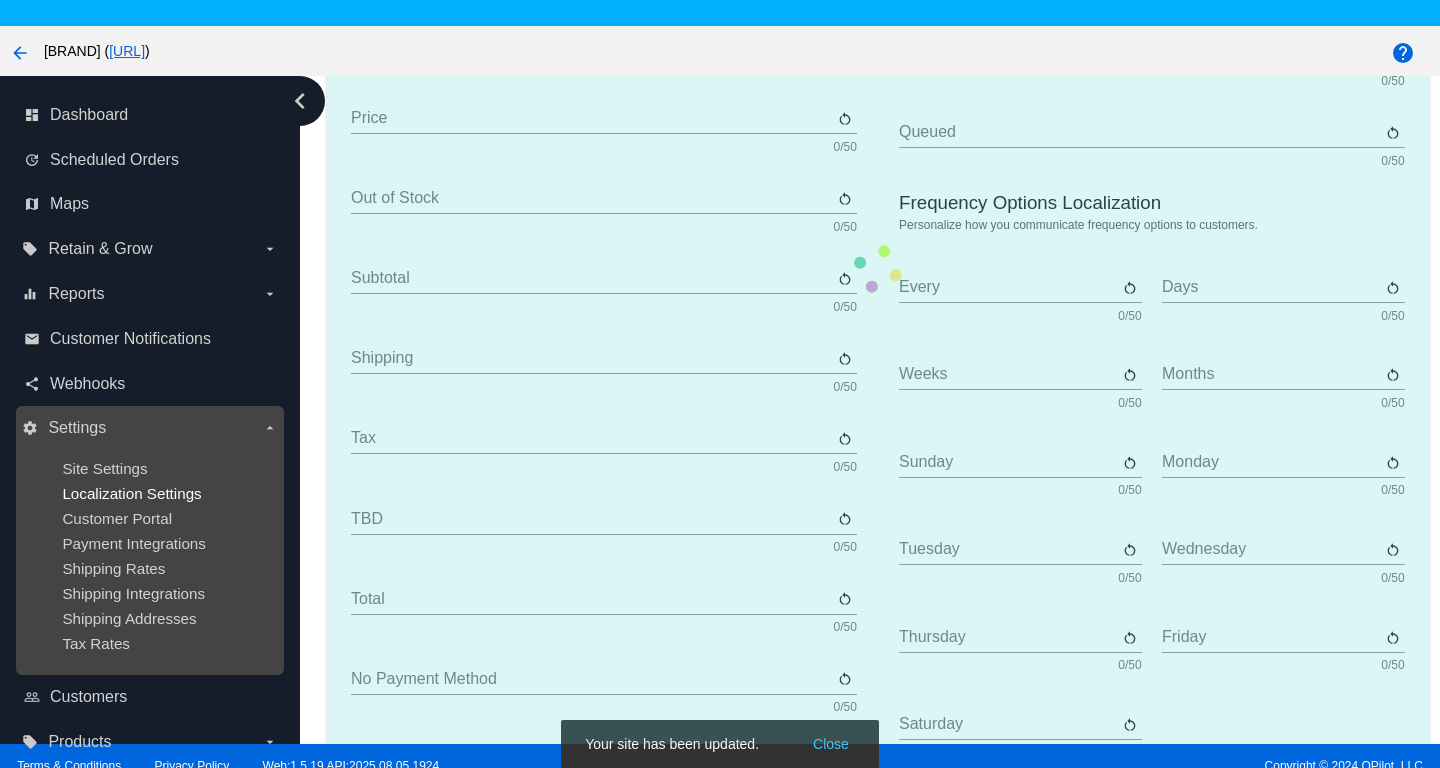 type on "Product" 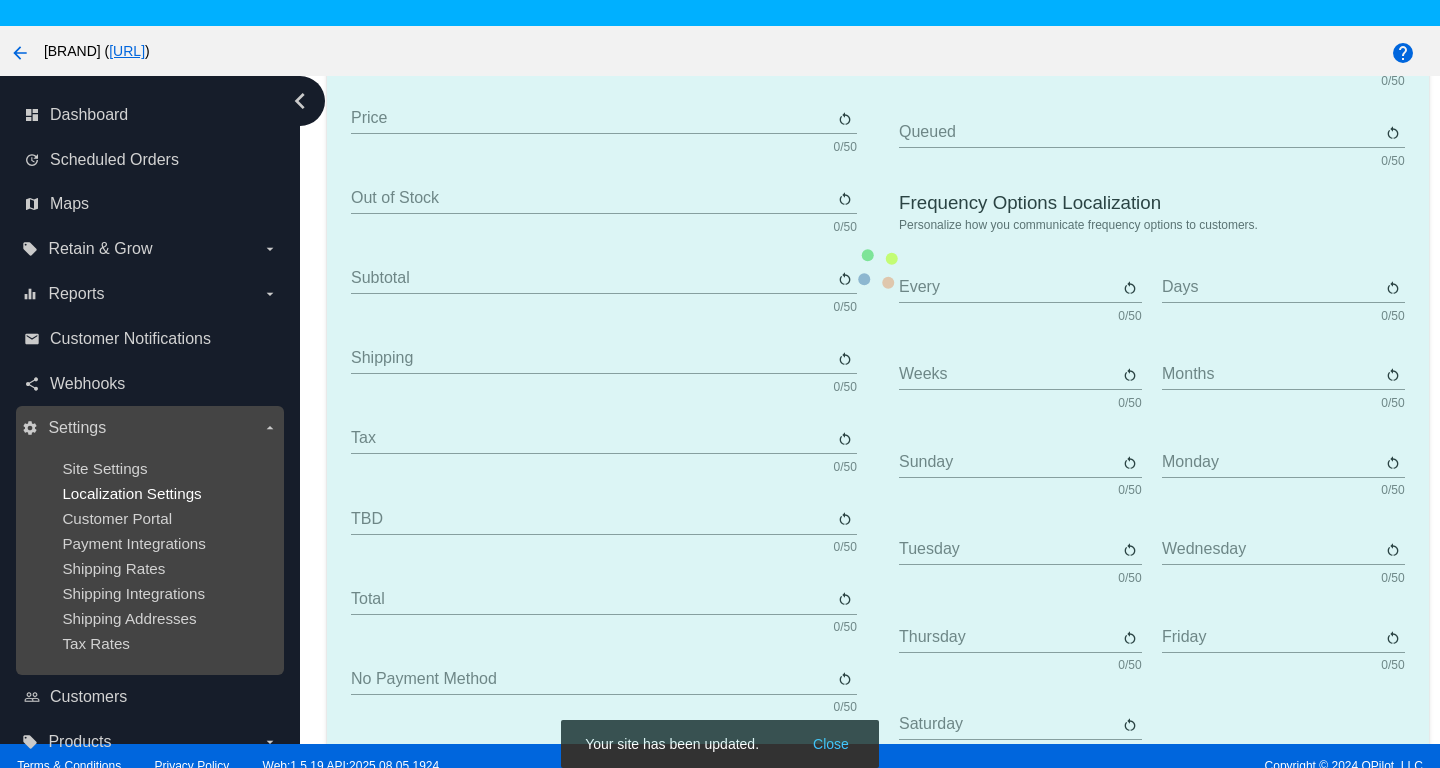 type on "Quantity" 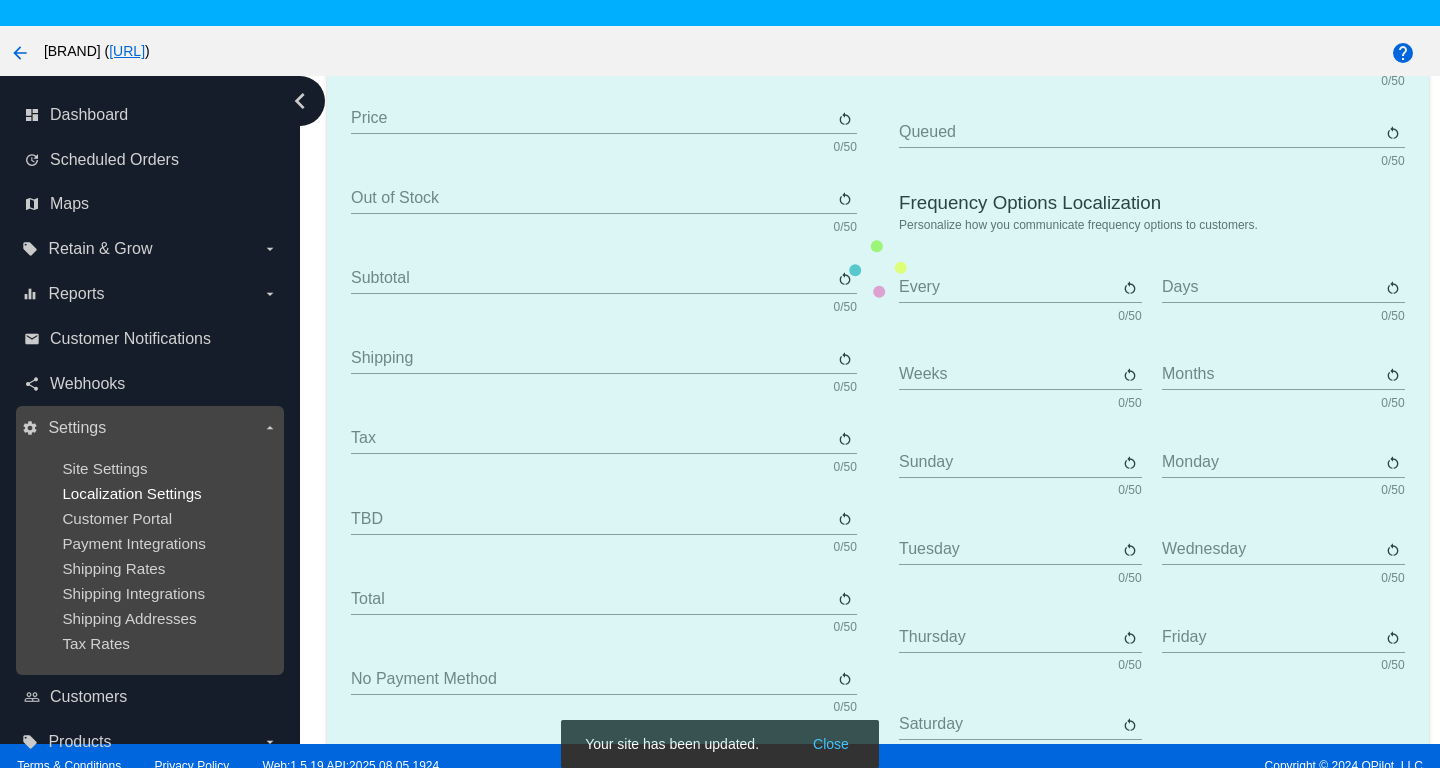 type on "Price" 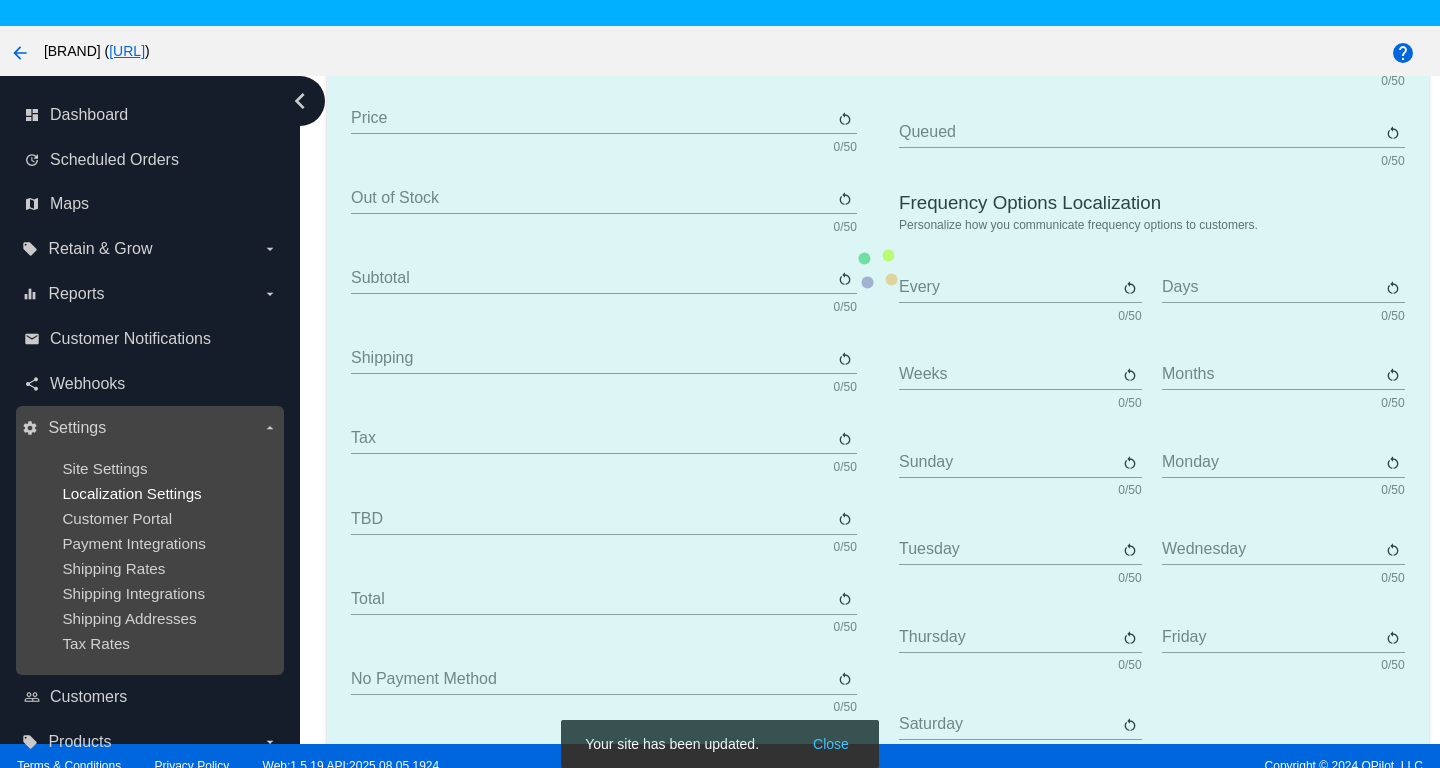type on "Out of stock" 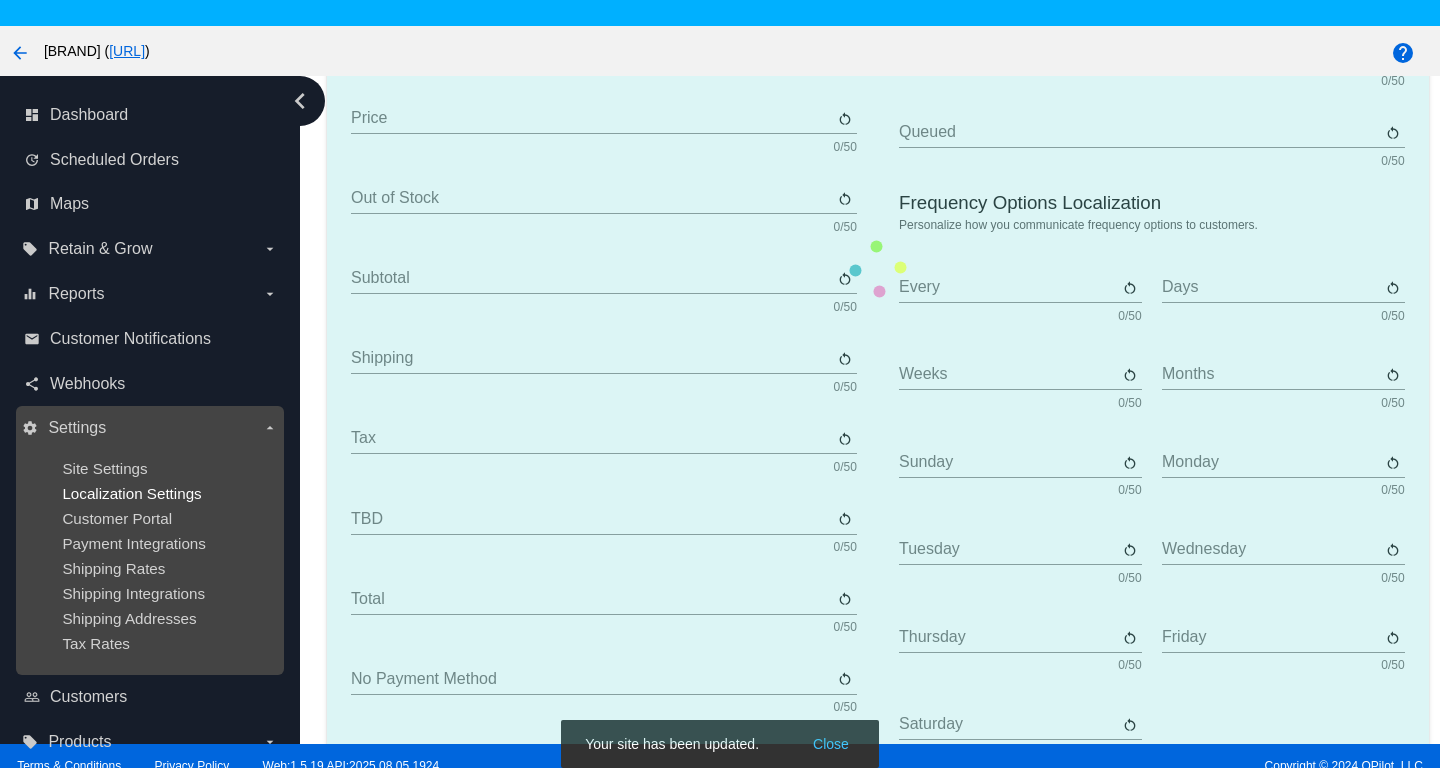 type on "Subtotal" 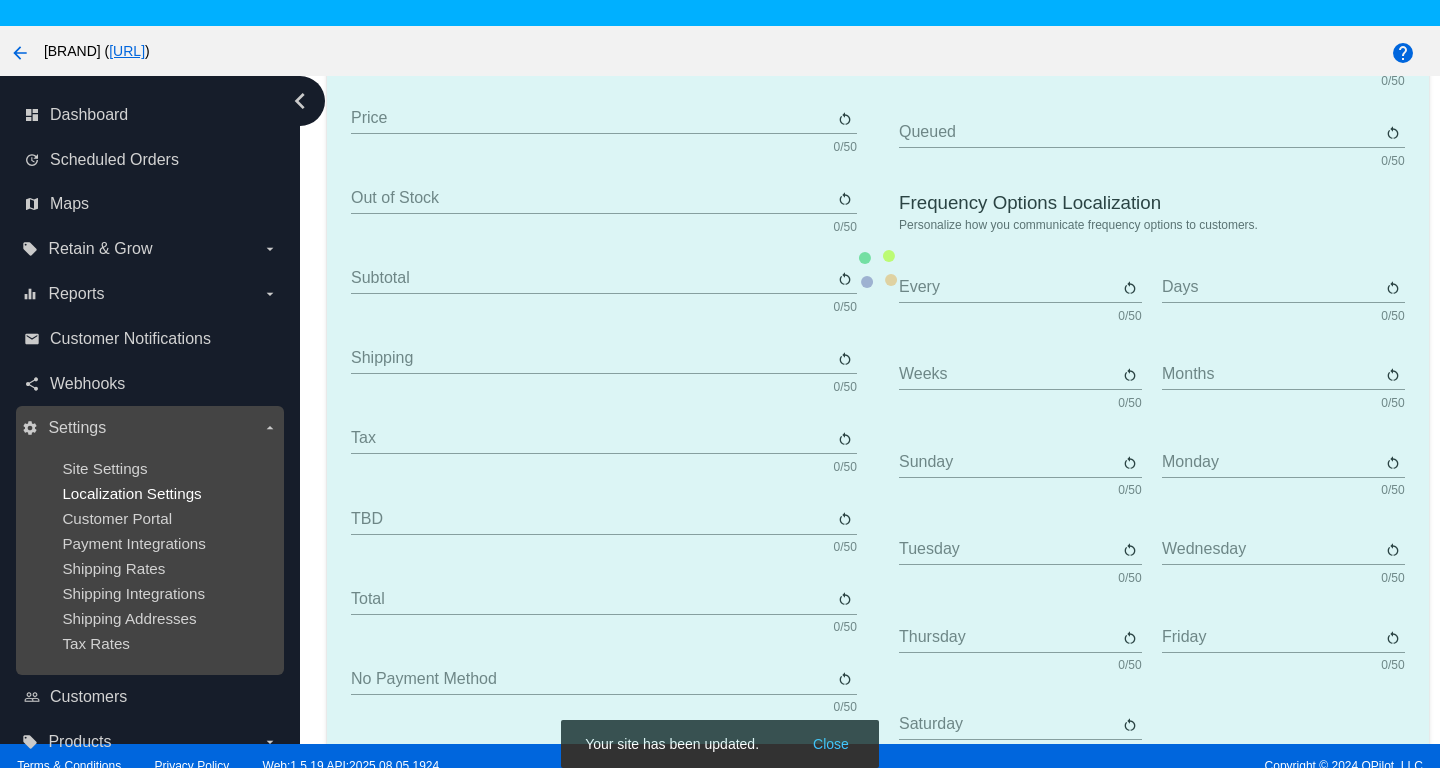 type on "Shipping" 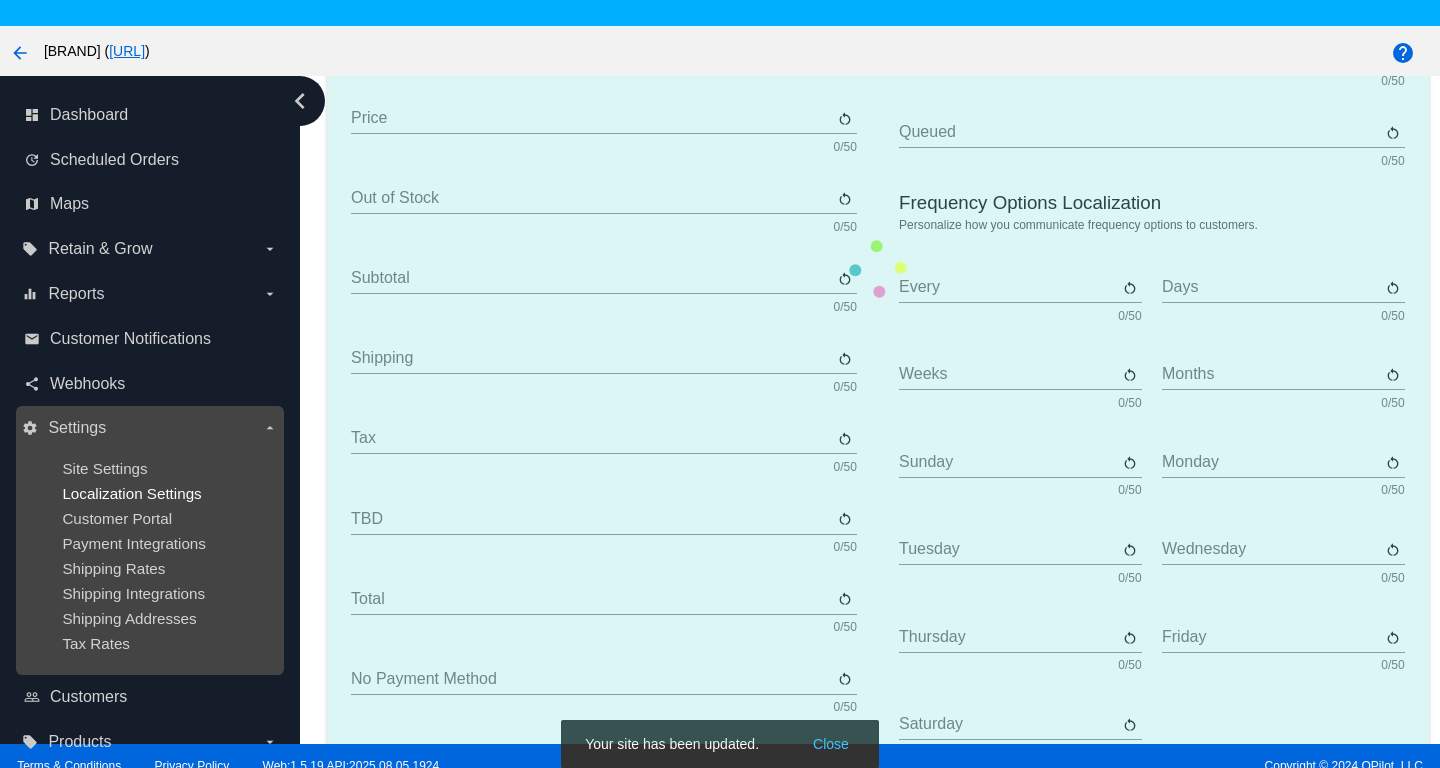 type on "Tax" 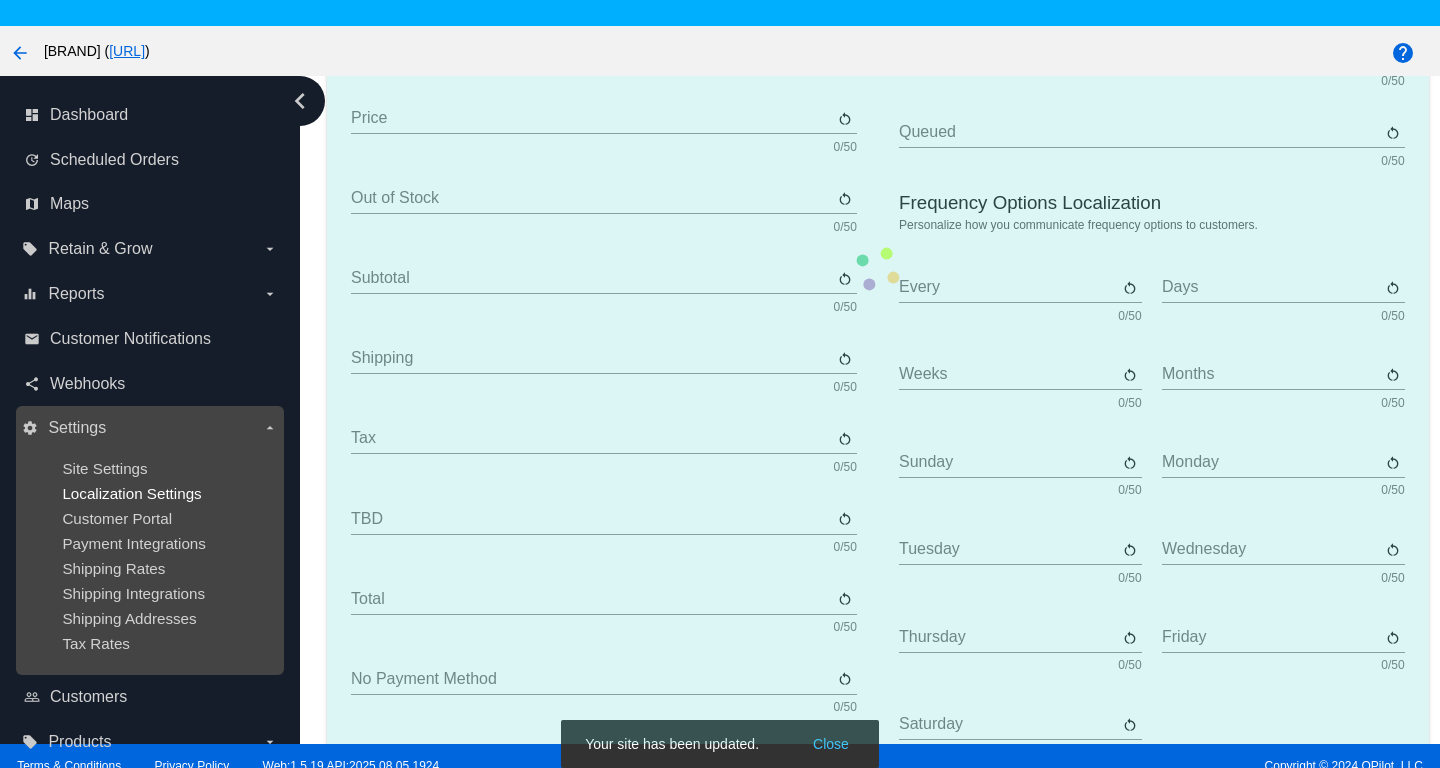 type on "TBD" 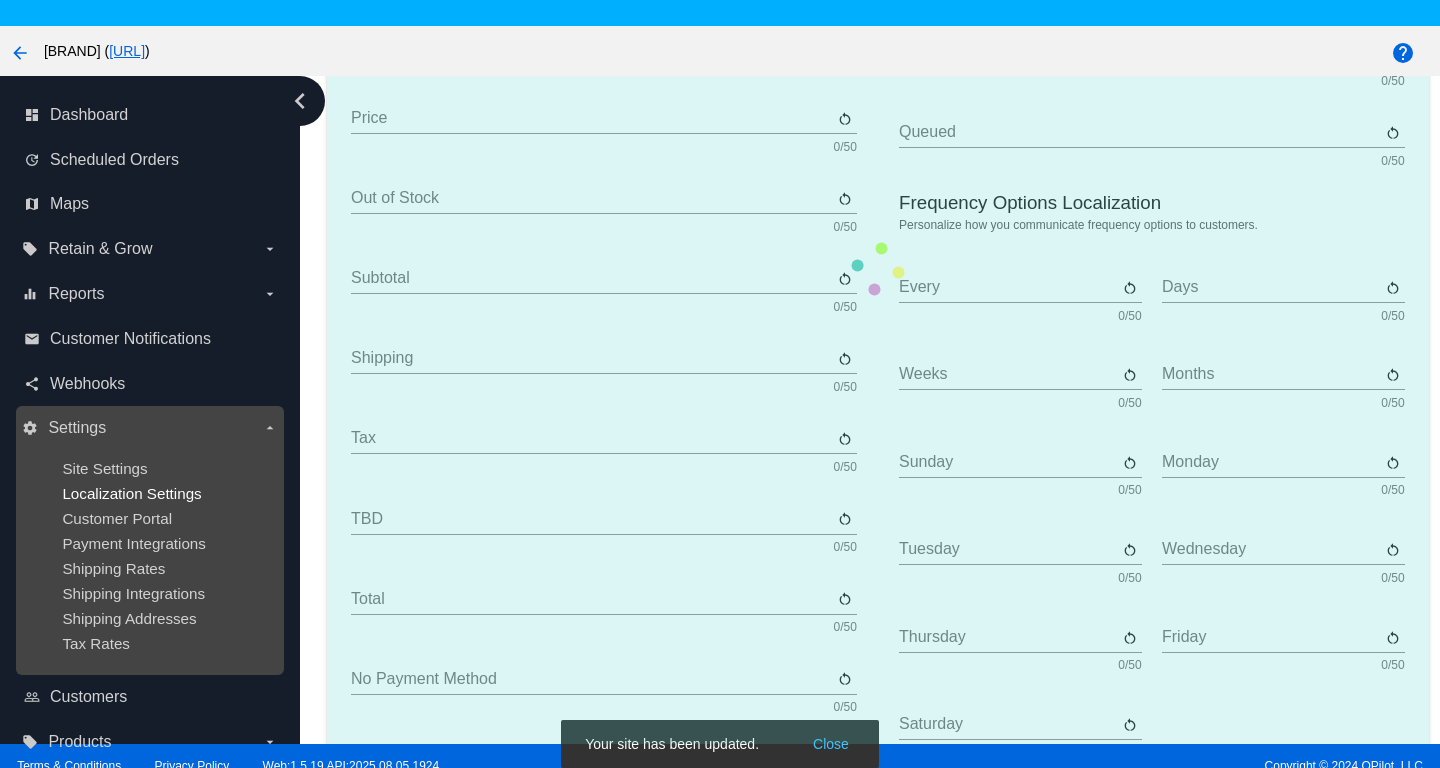 type on "Total" 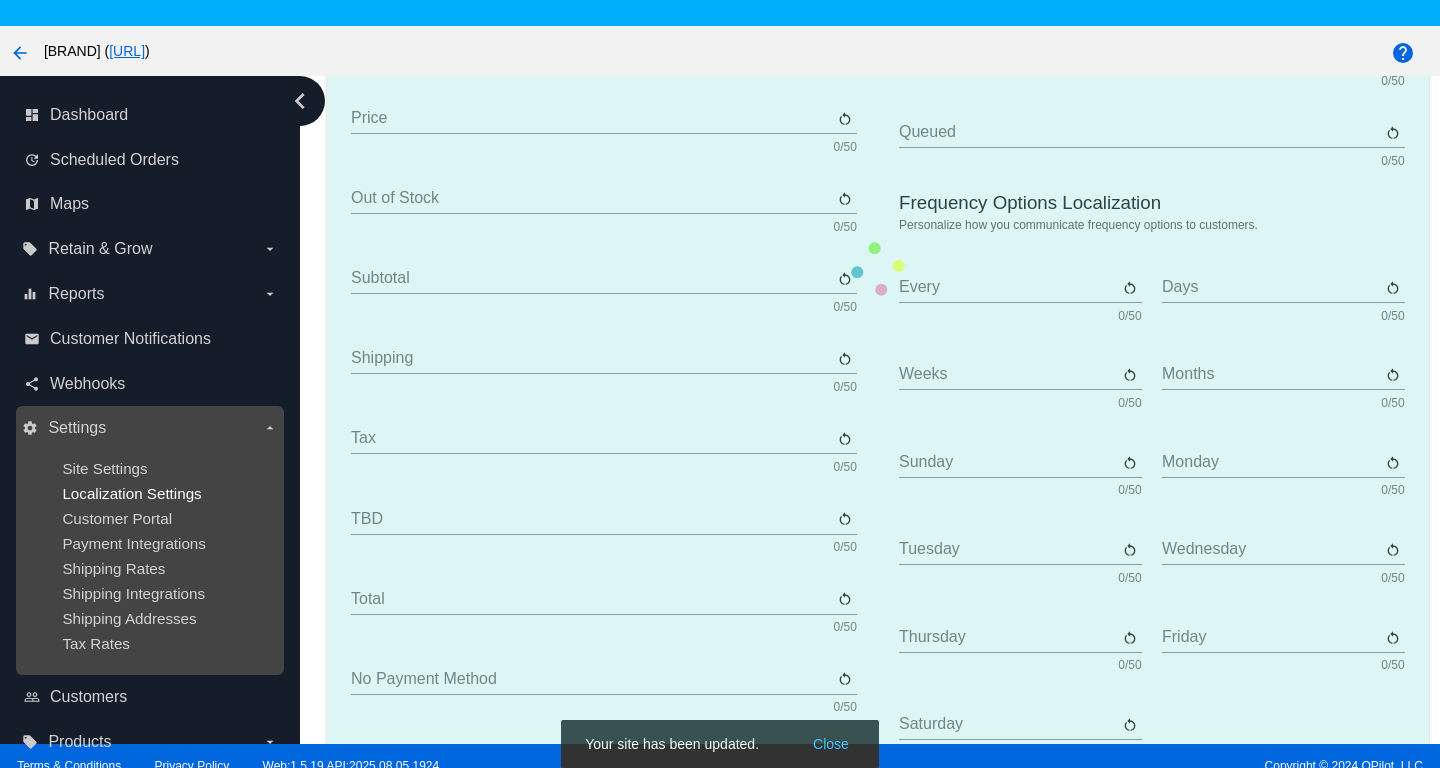 type on "No payment method" 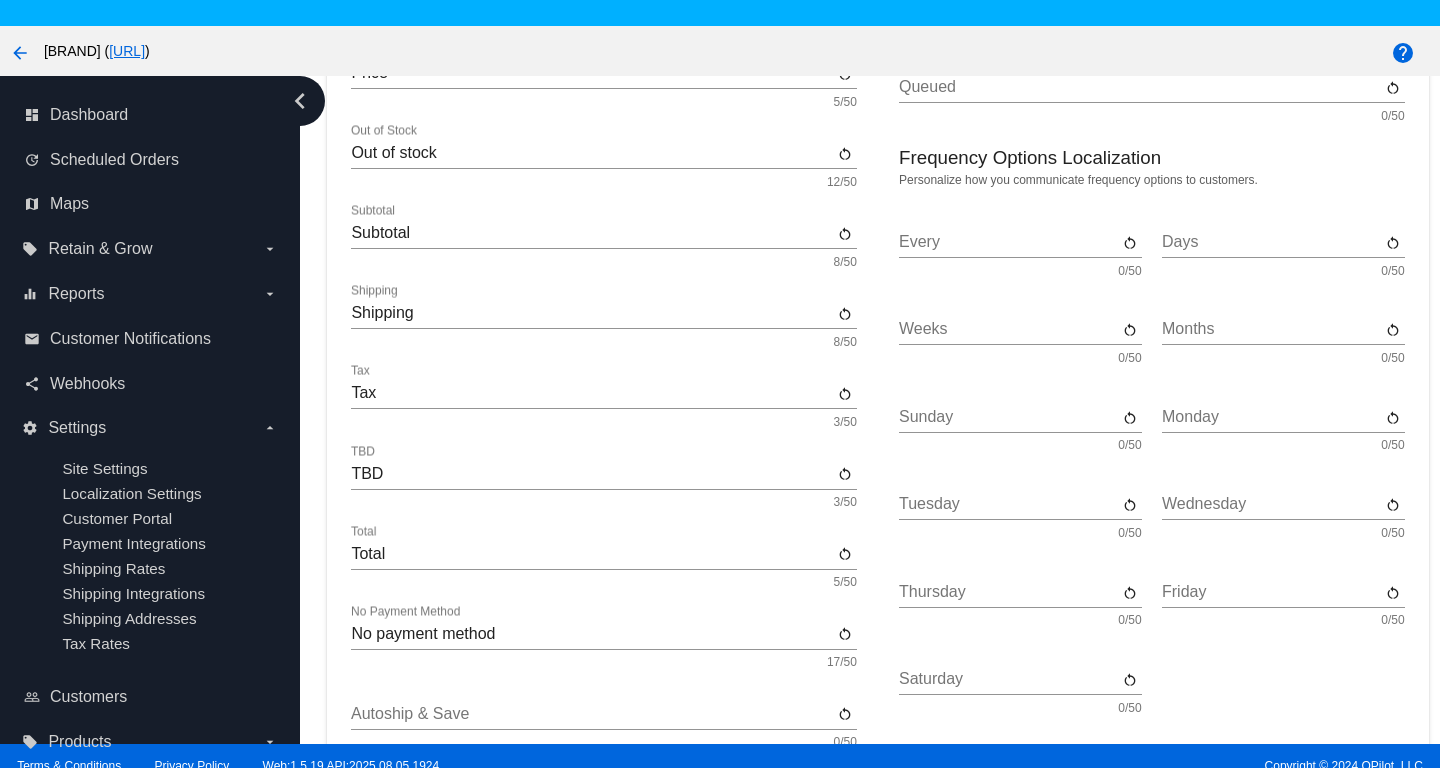 scroll, scrollTop: 761, scrollLeft: 0, axis: vertical 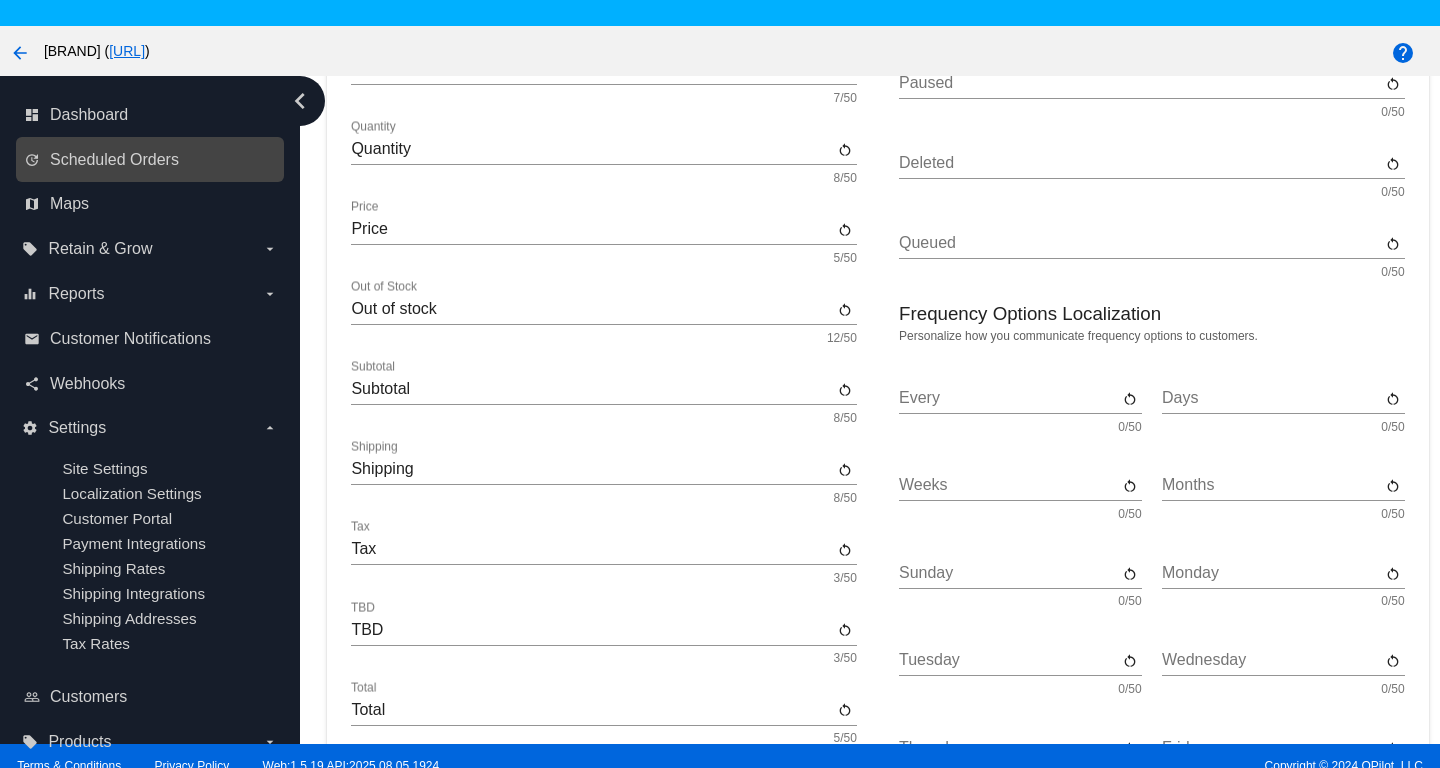 click on "update
Scheduled Orders" at bounding box center [151, 160] 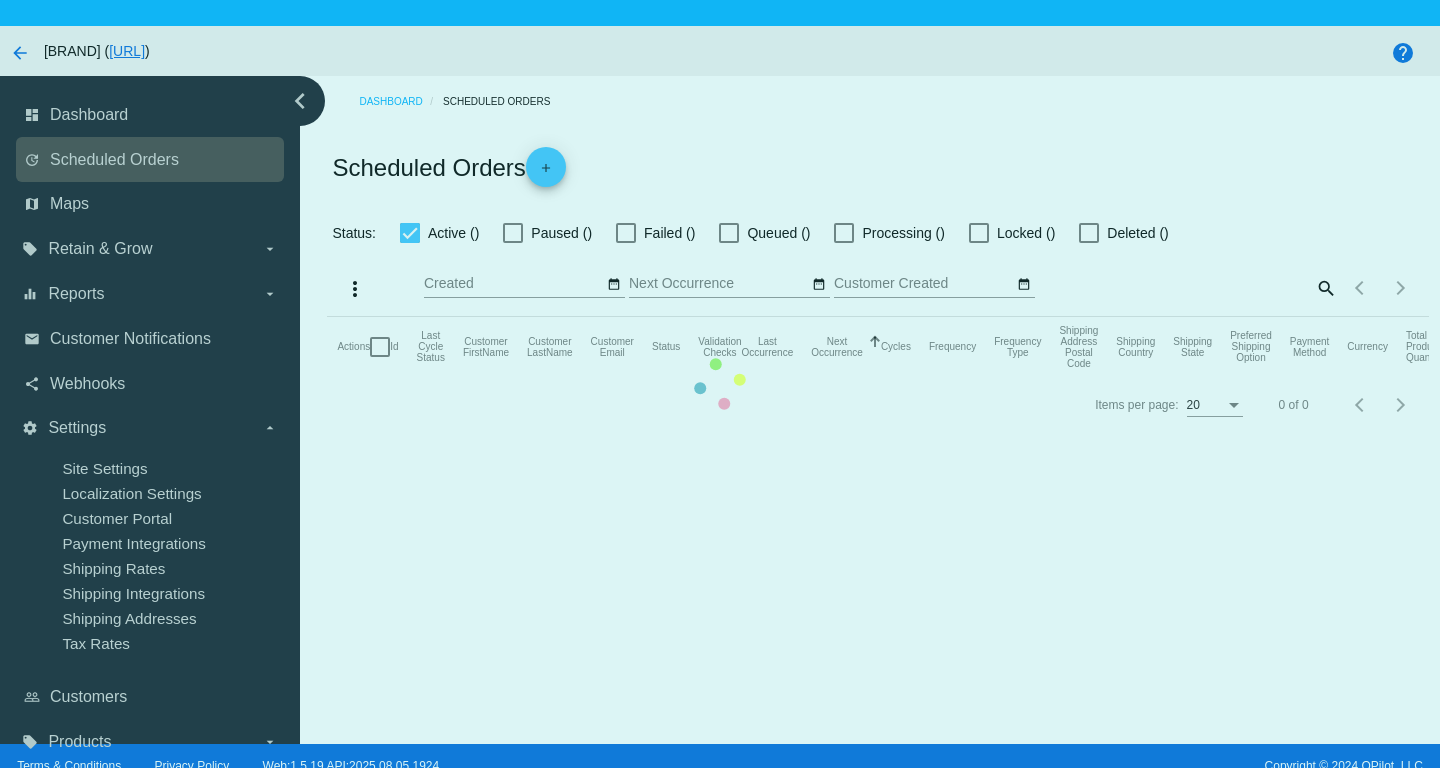 scroll, scrollTop: 0, scrollLeft: 0, axis: both 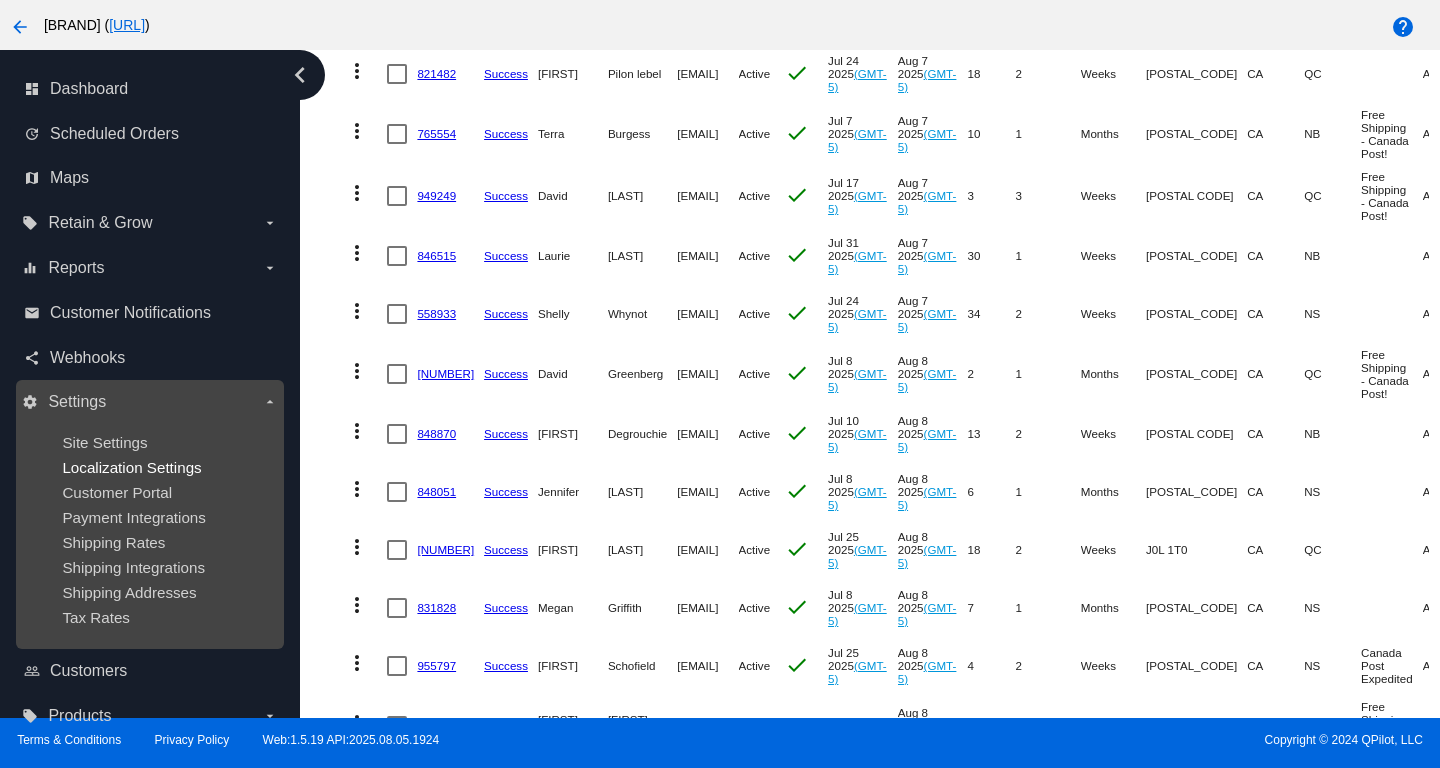 click on "Localization Settings" at bounding box center (131, 467) 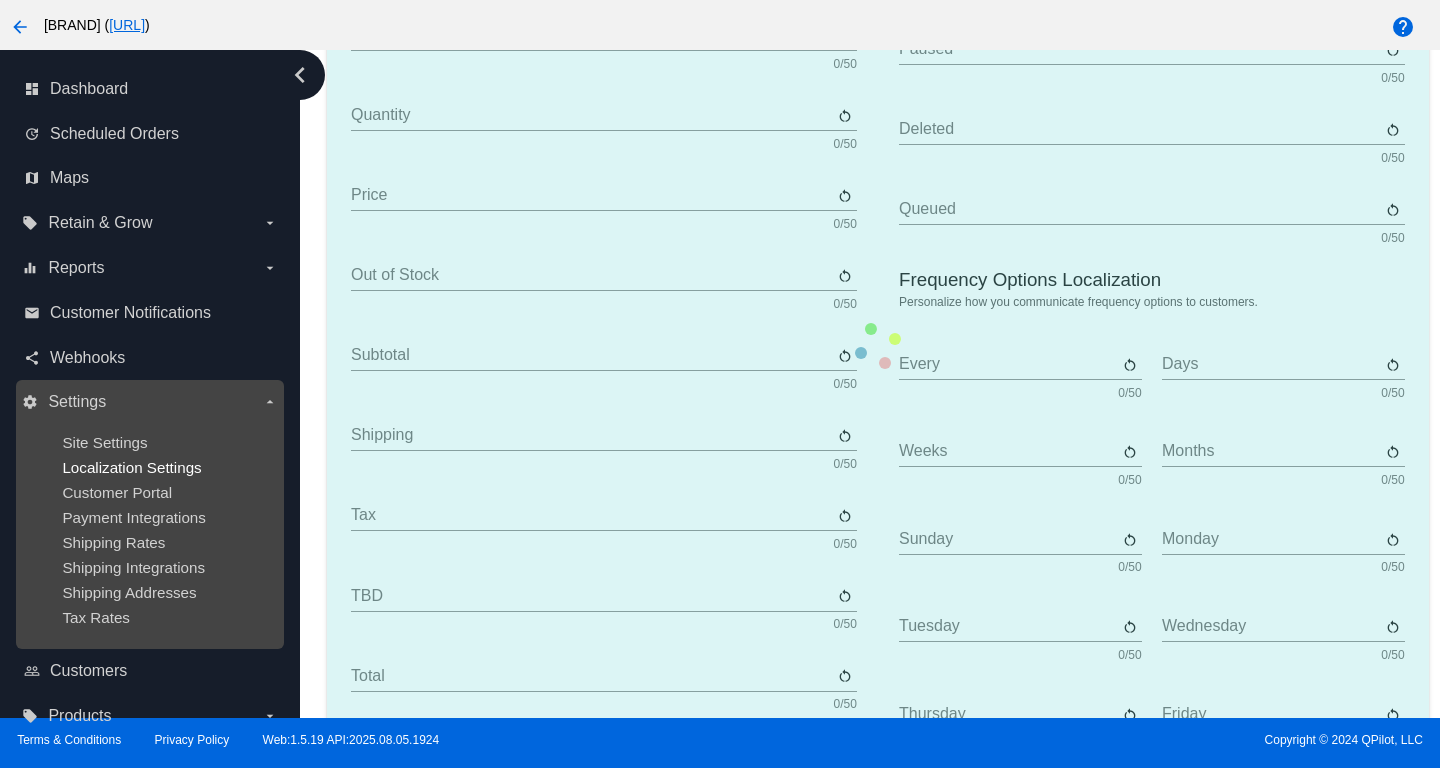 type on "Scheduled Order" 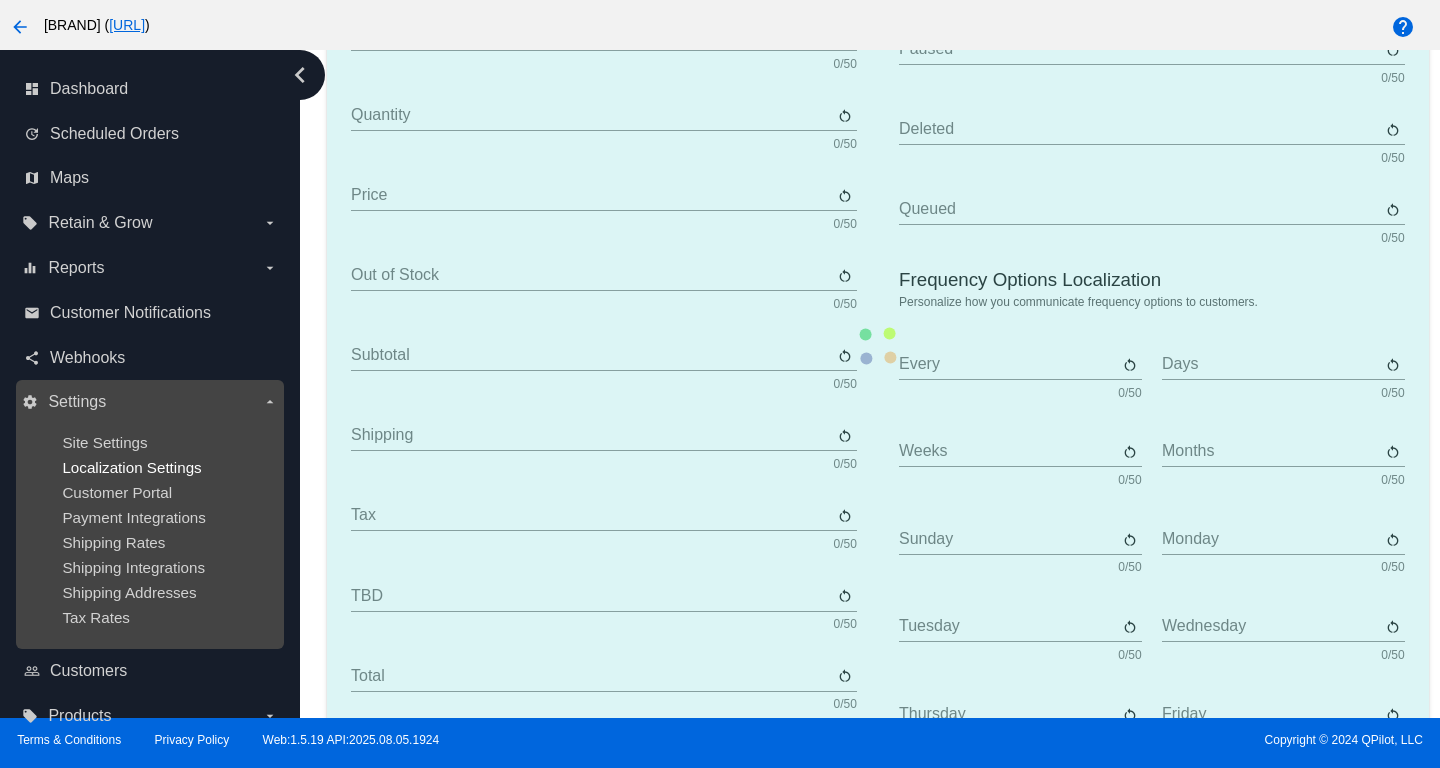 type on "Shipping address" 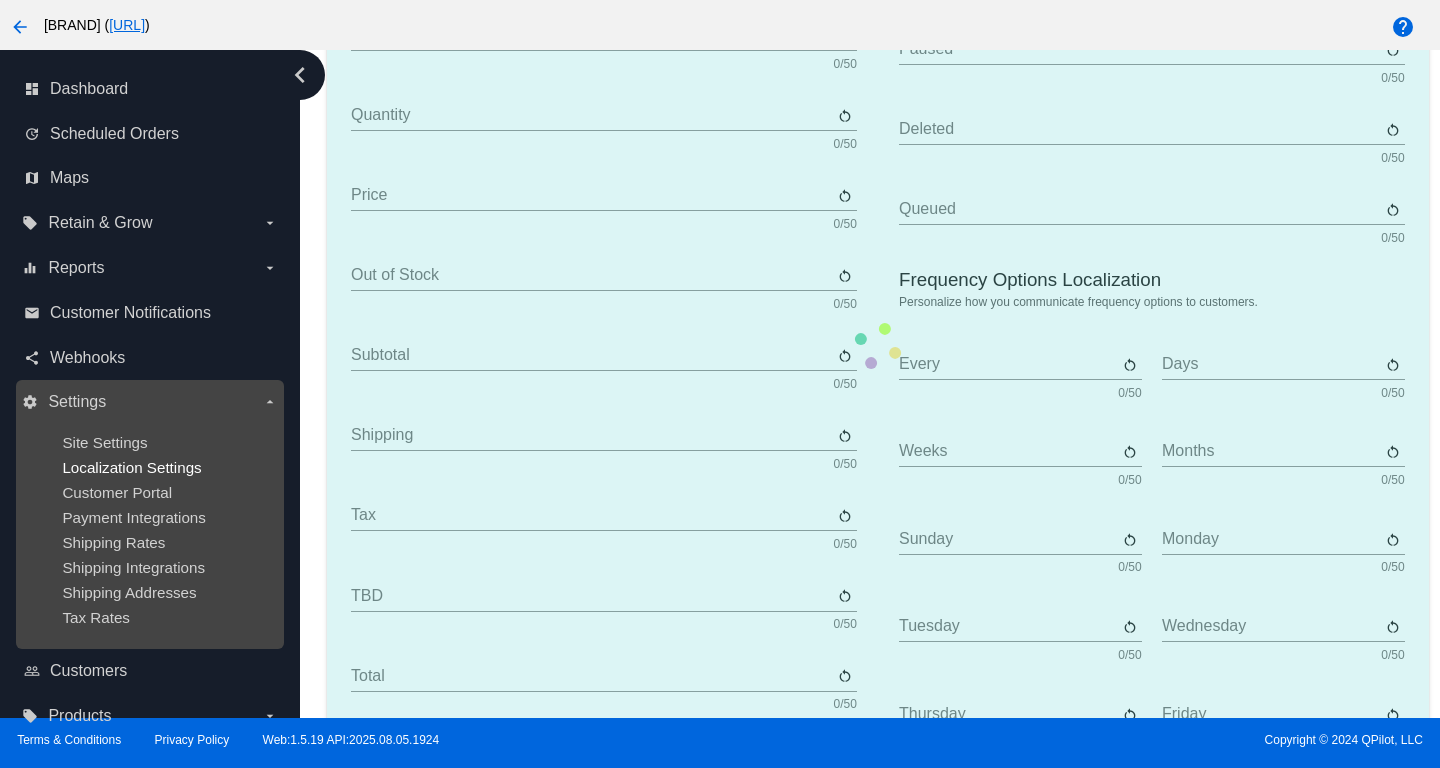 type on "Frequency" 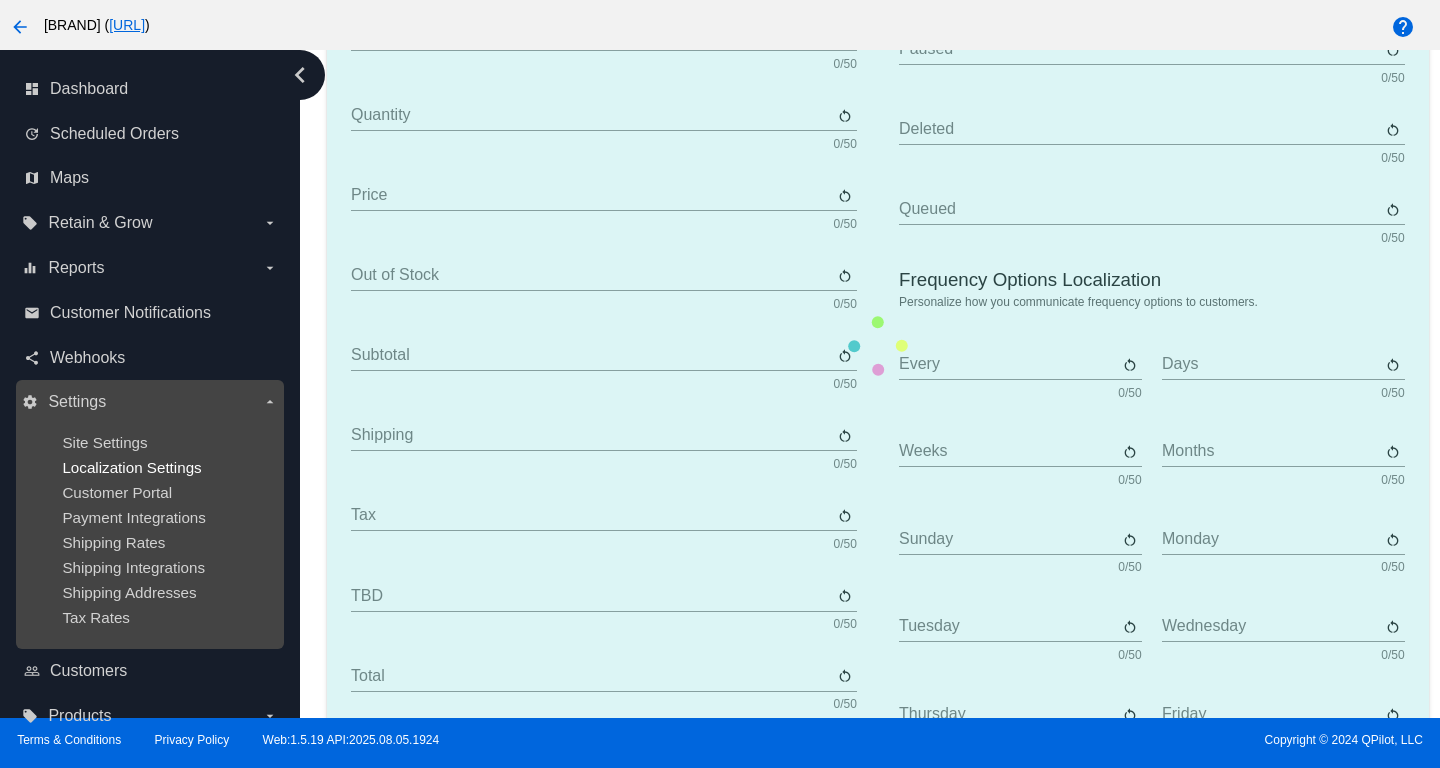 type on "Next occurrence" 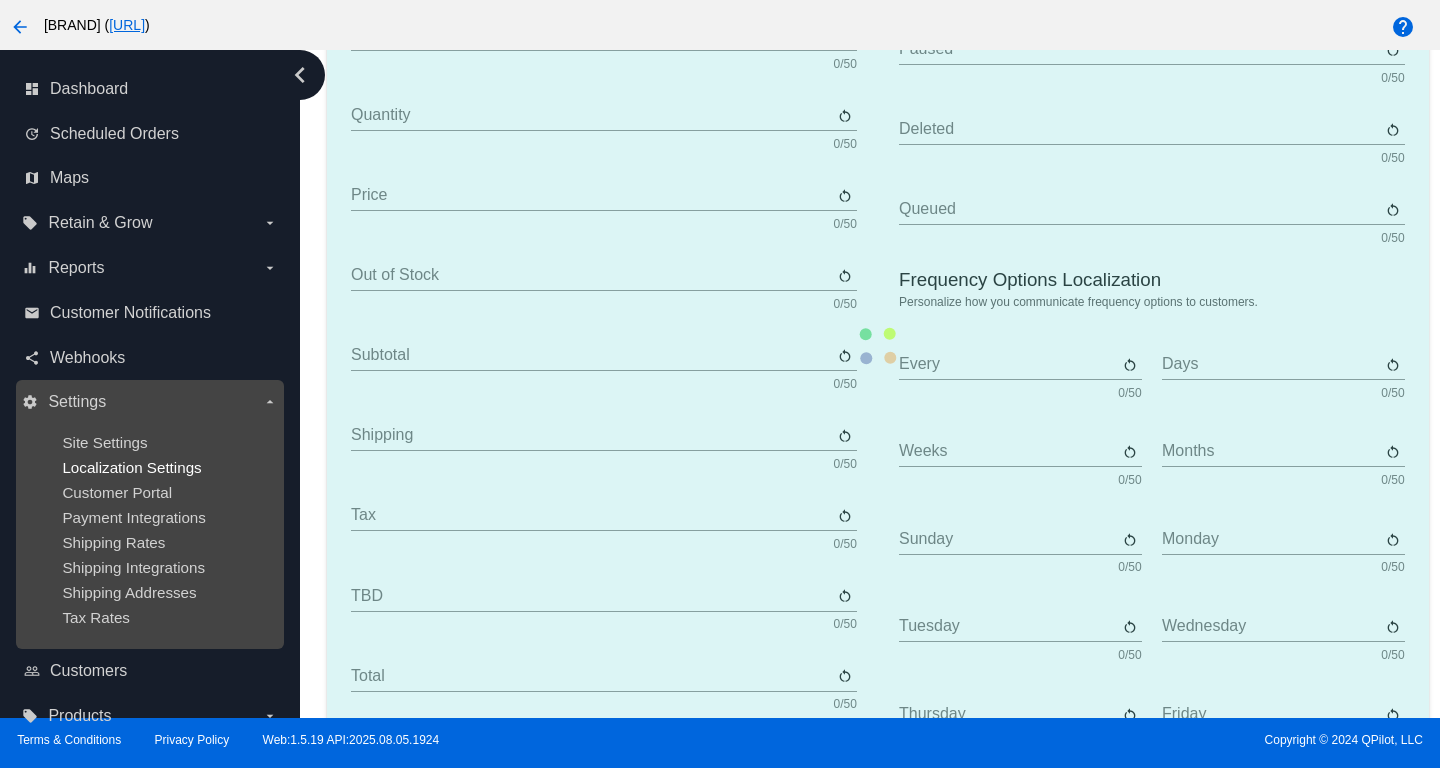 type on "Payment method" 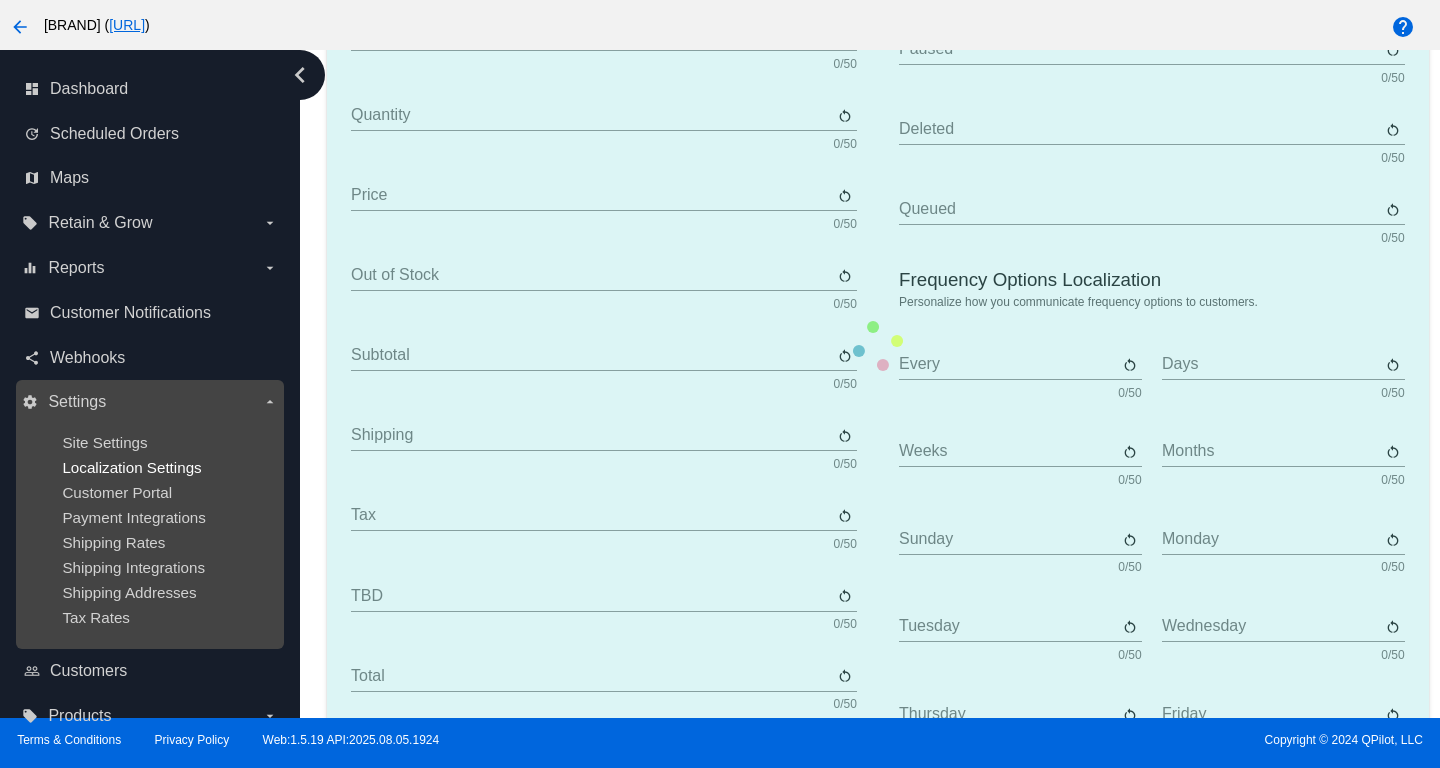 type on "Product" 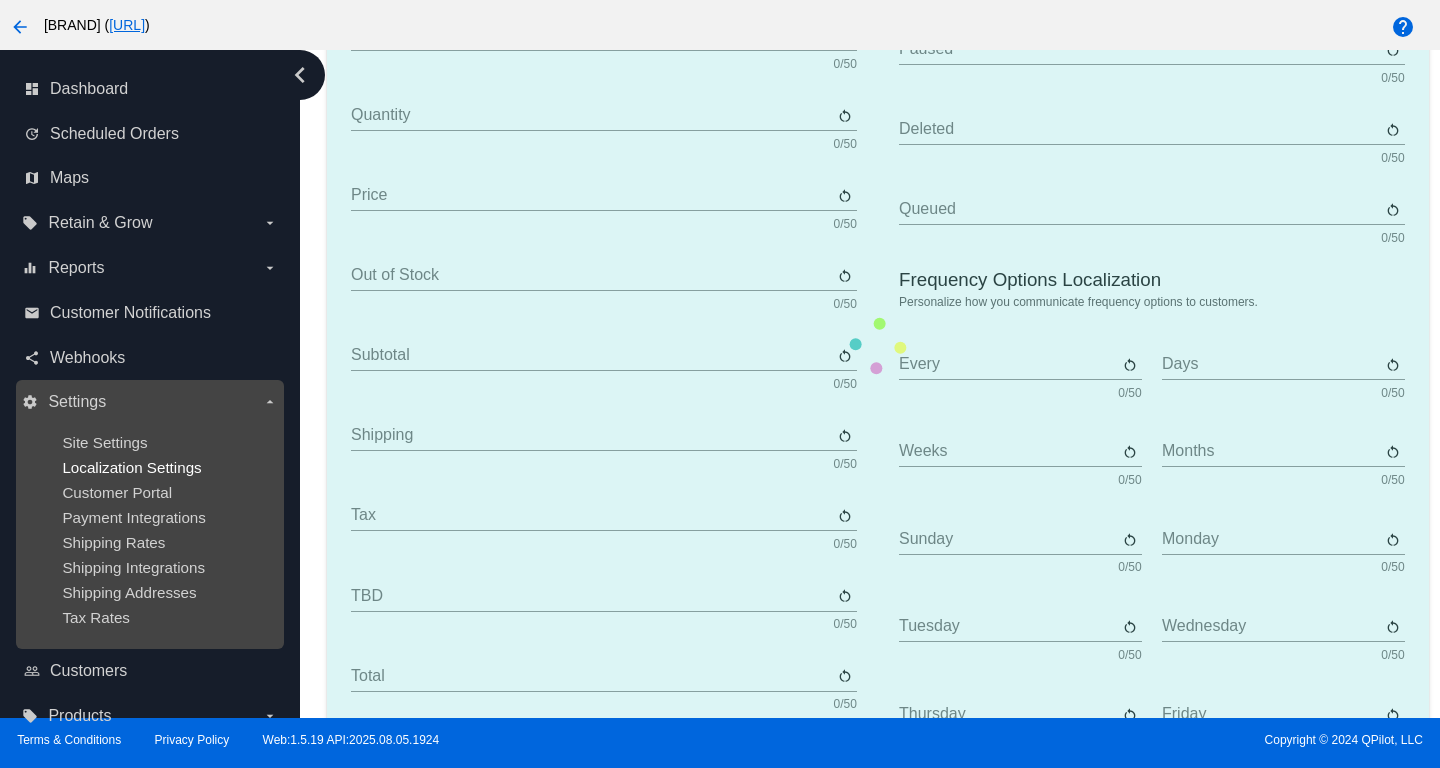type on "Quantity" 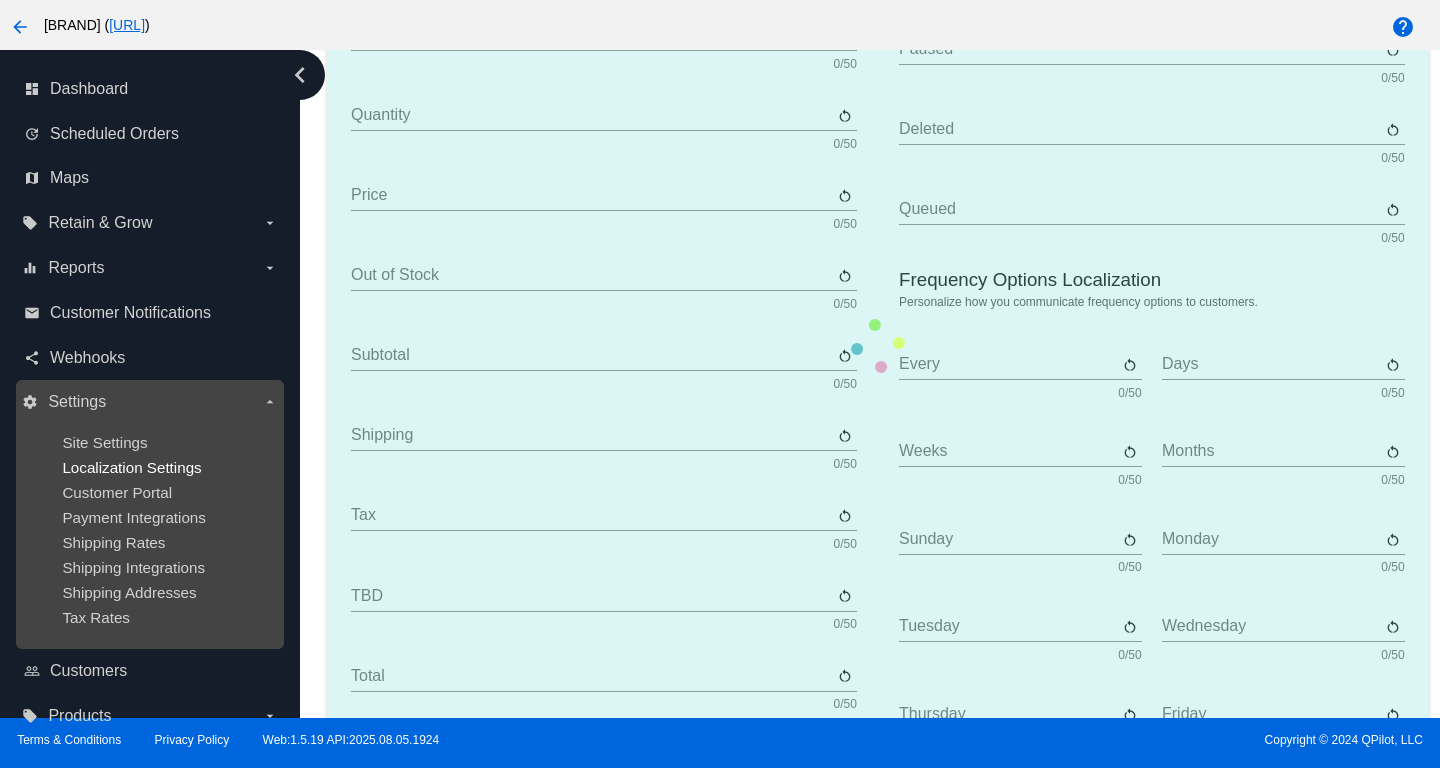 type on "Price" 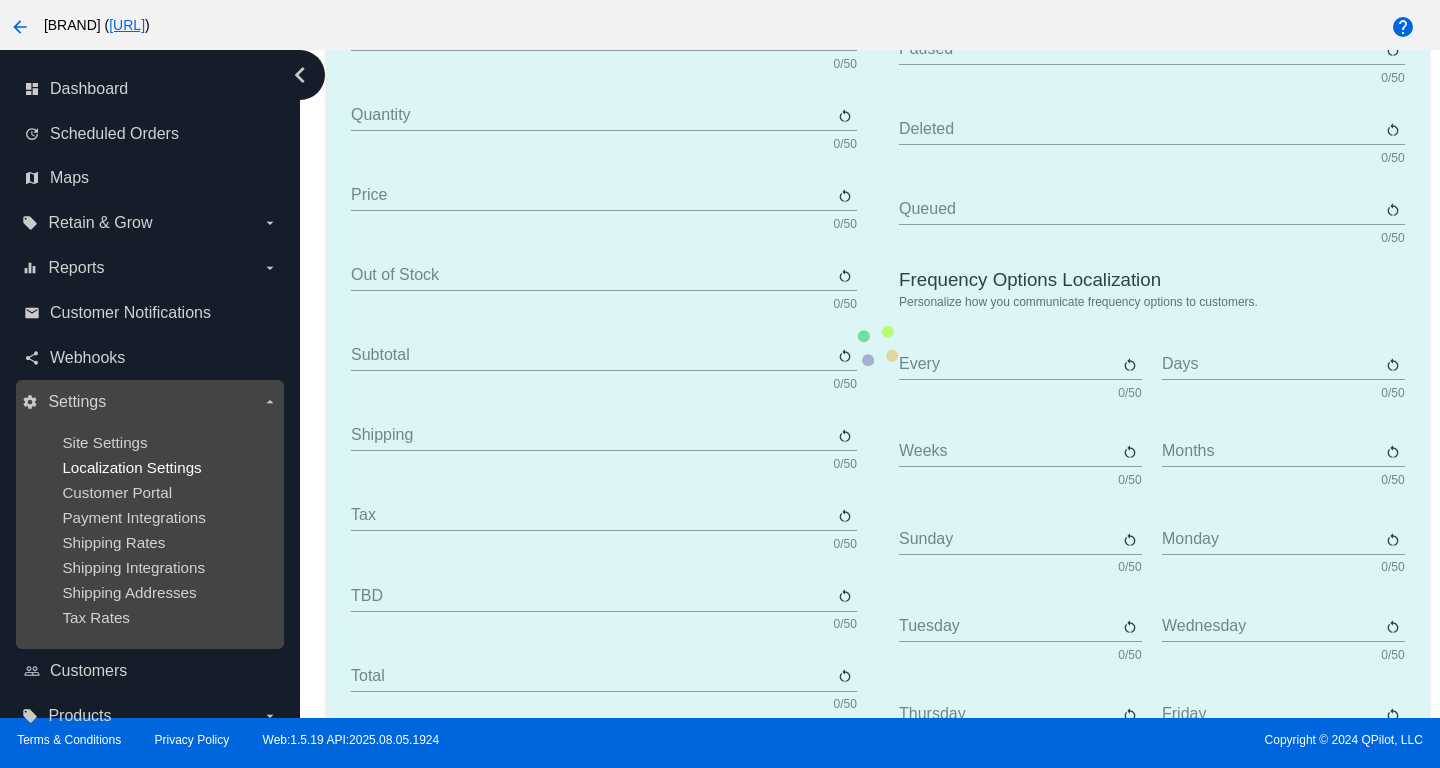type on "Out of stock" 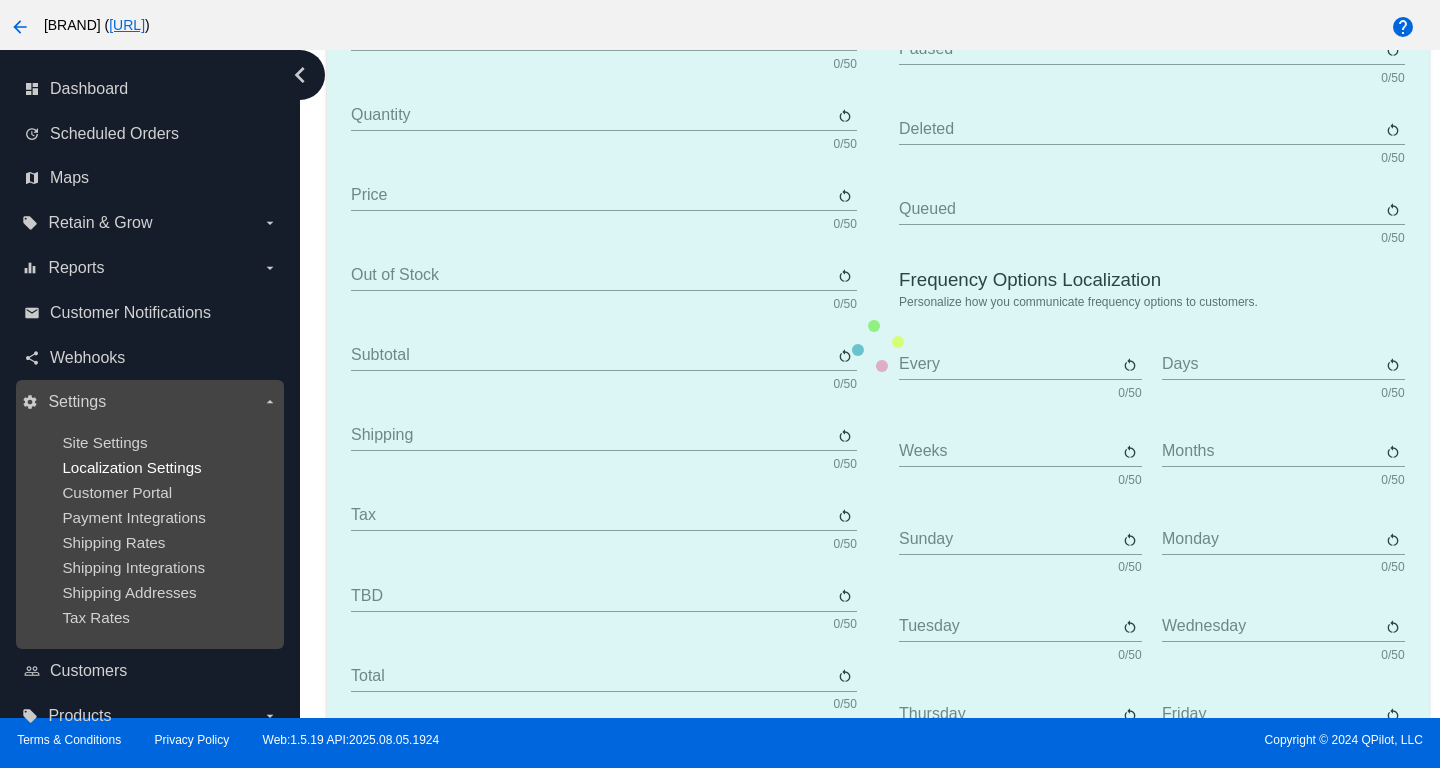 type on "Subtotal" 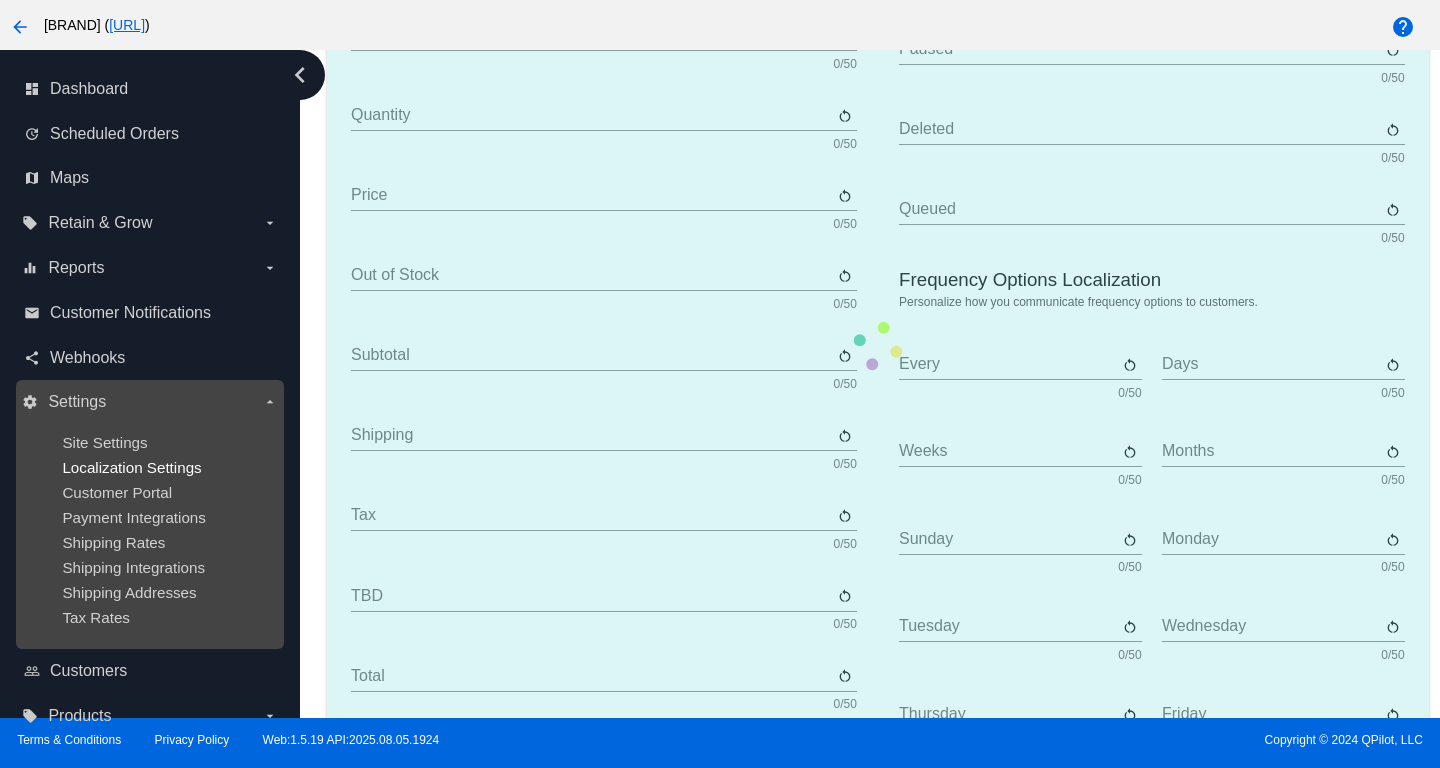 type on "Shipping" 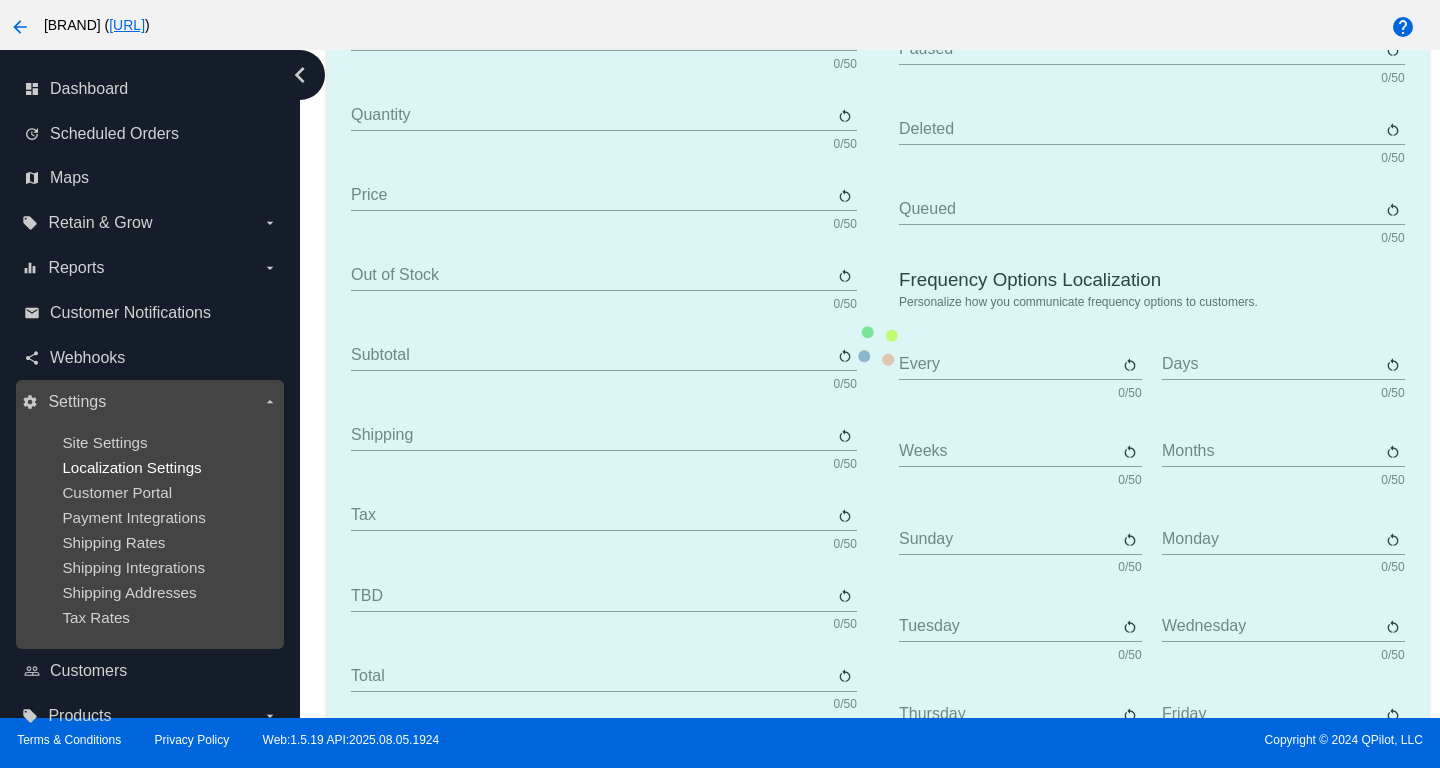 type on "Tax" 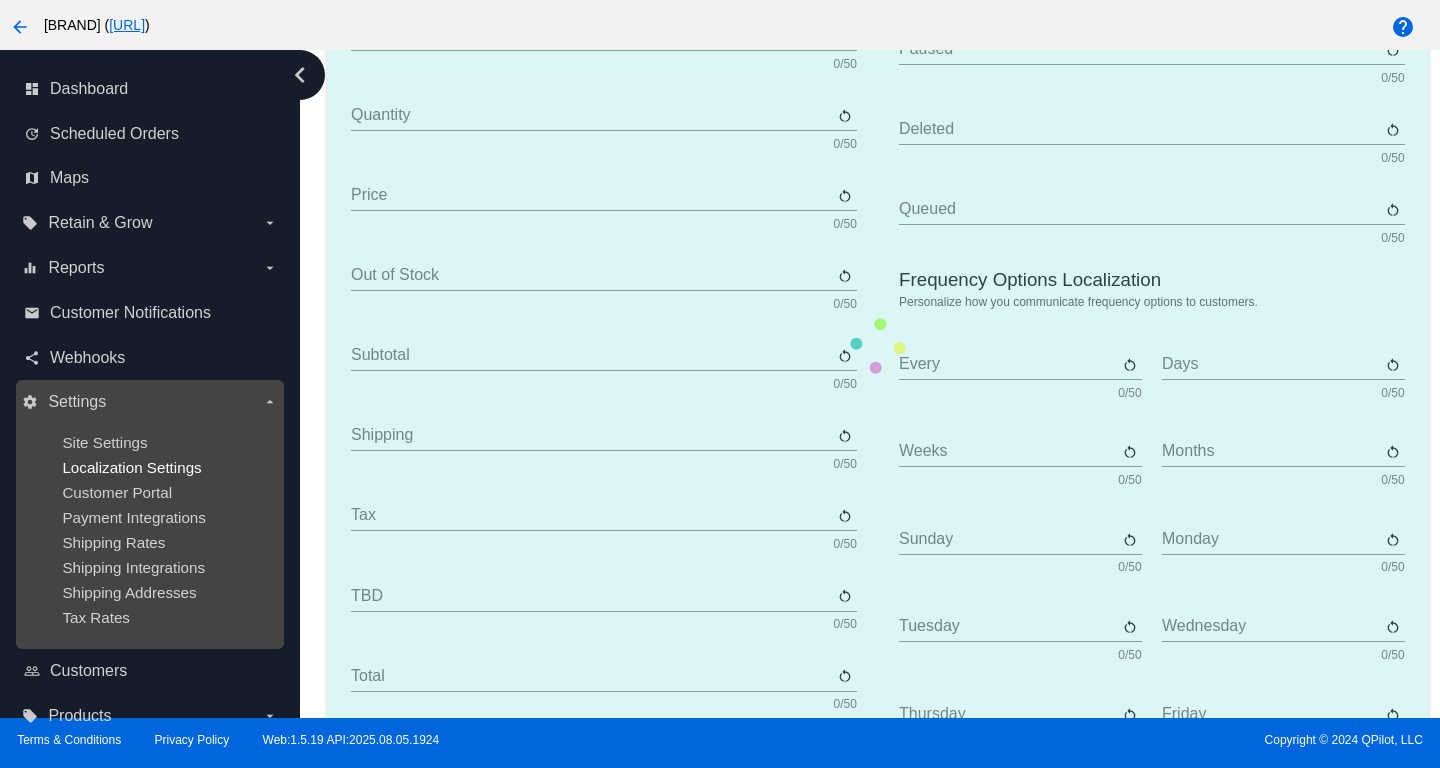 type on "TBD" 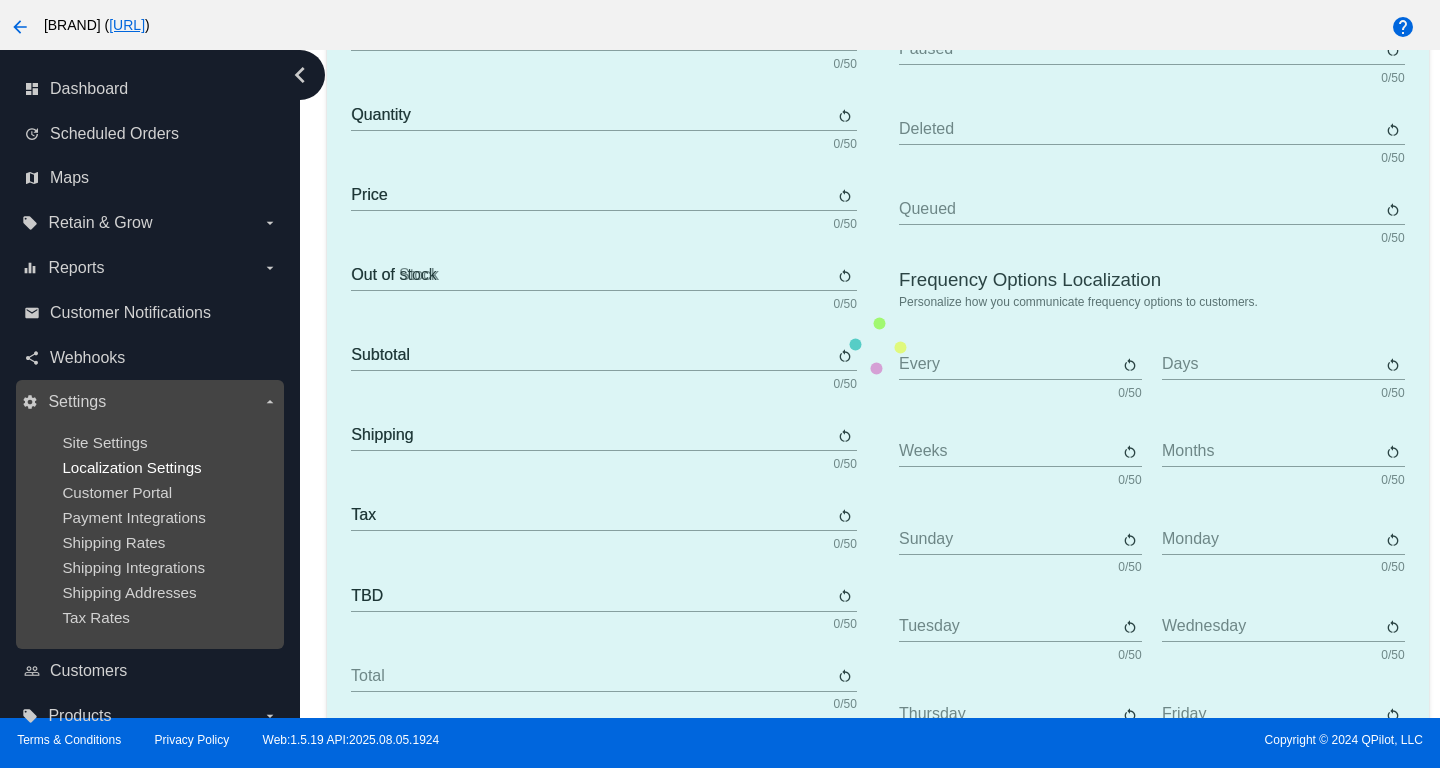 type on "Total" 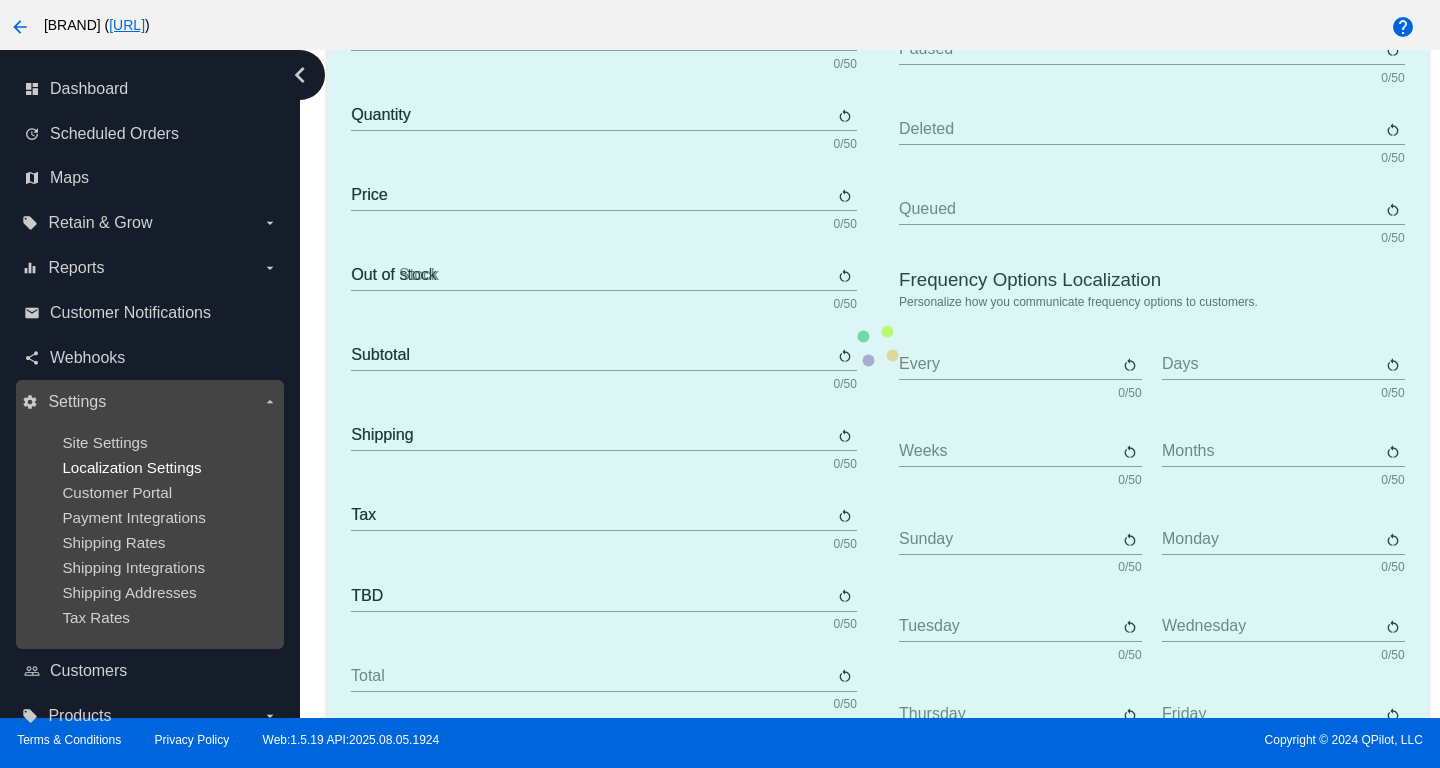 type on "No payment method" 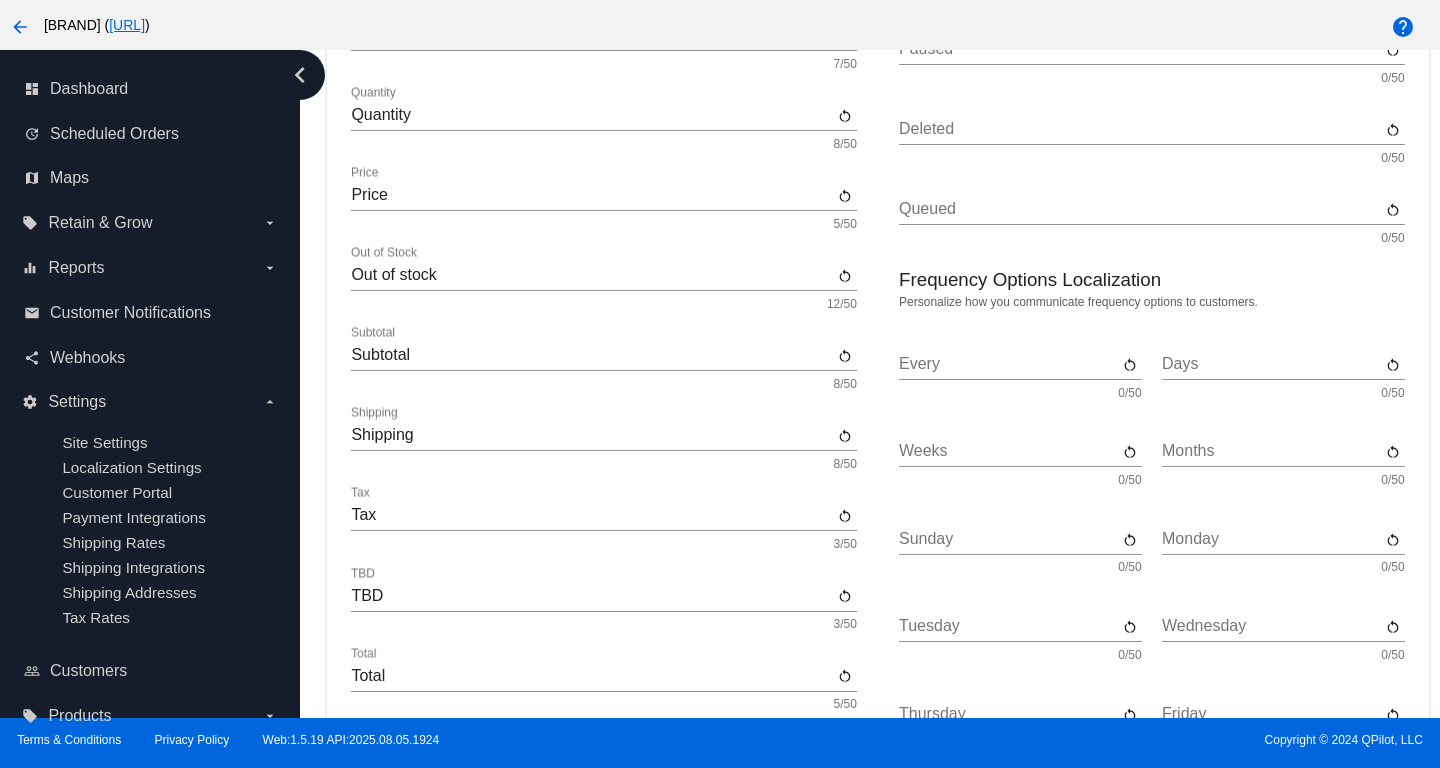 click on "Frequency Options Localization" 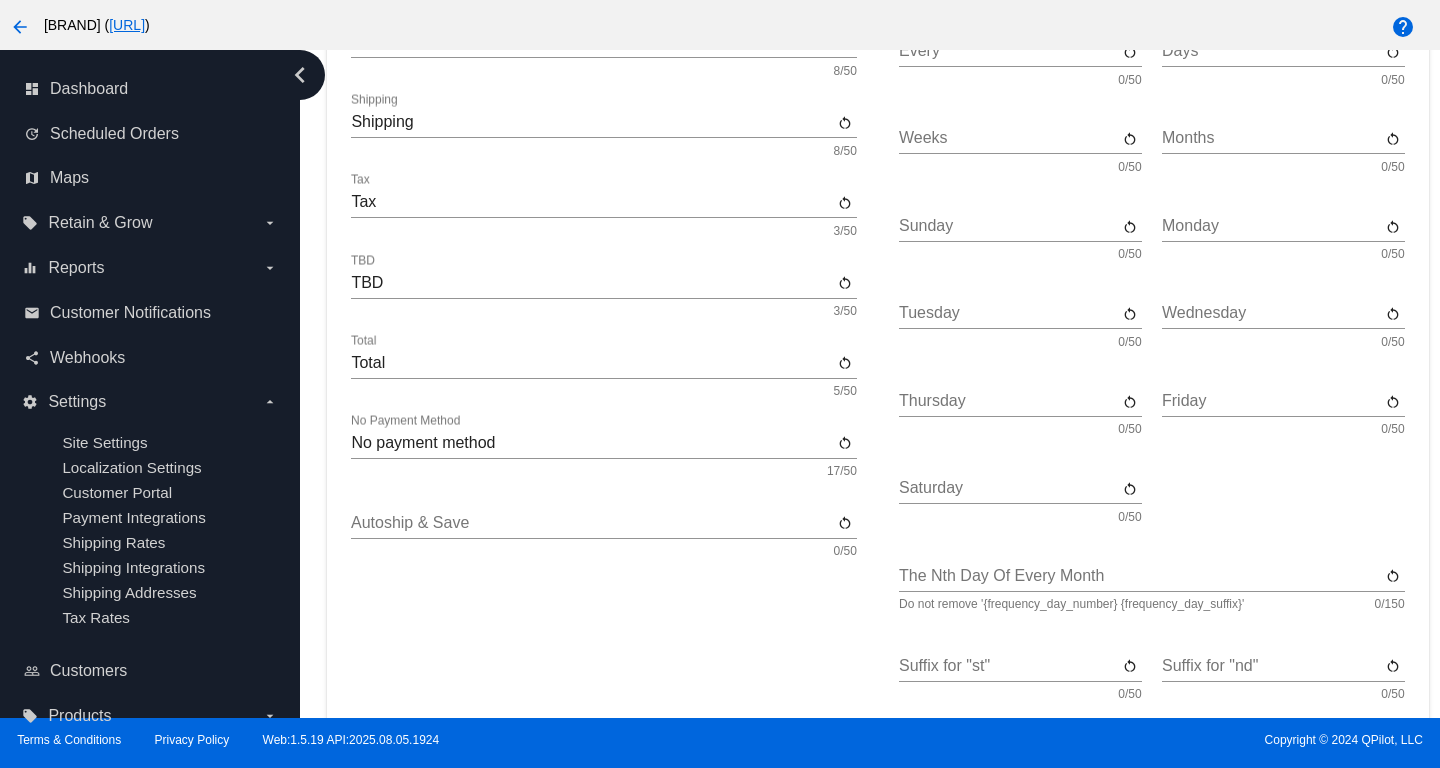 scroll, scrollTop: 1135, scrollLeft: 0, axis: vertical 